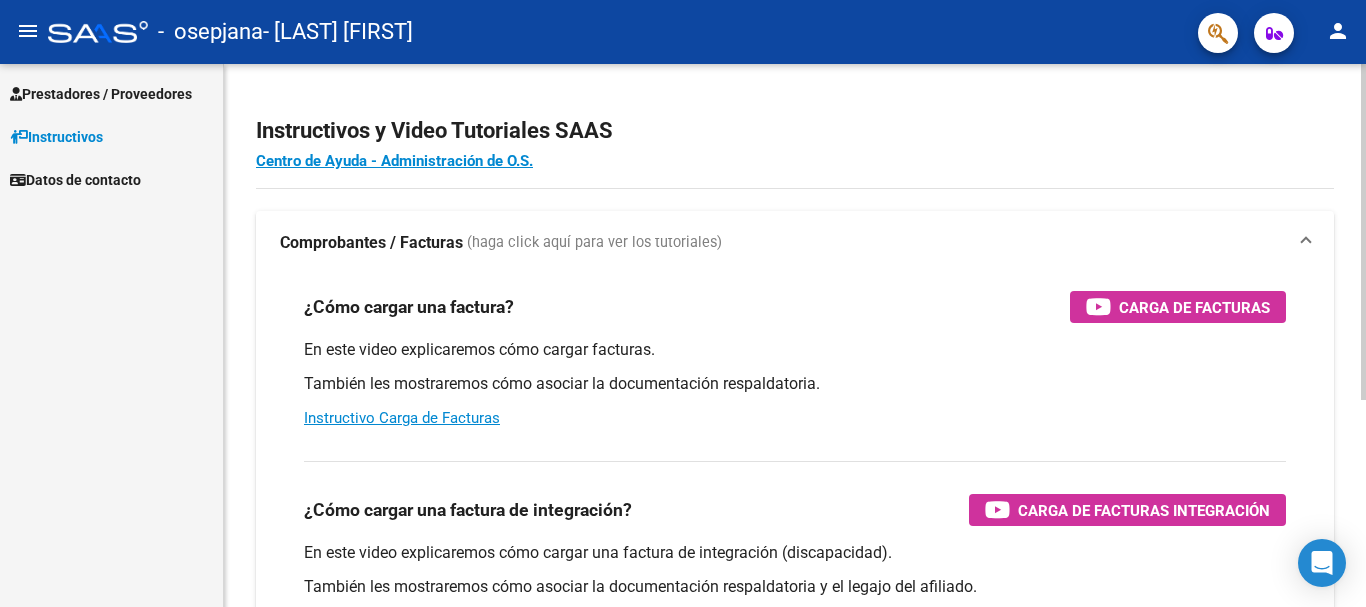 scroll, scrollTop: 0, scrollLeft: 0, axis: both 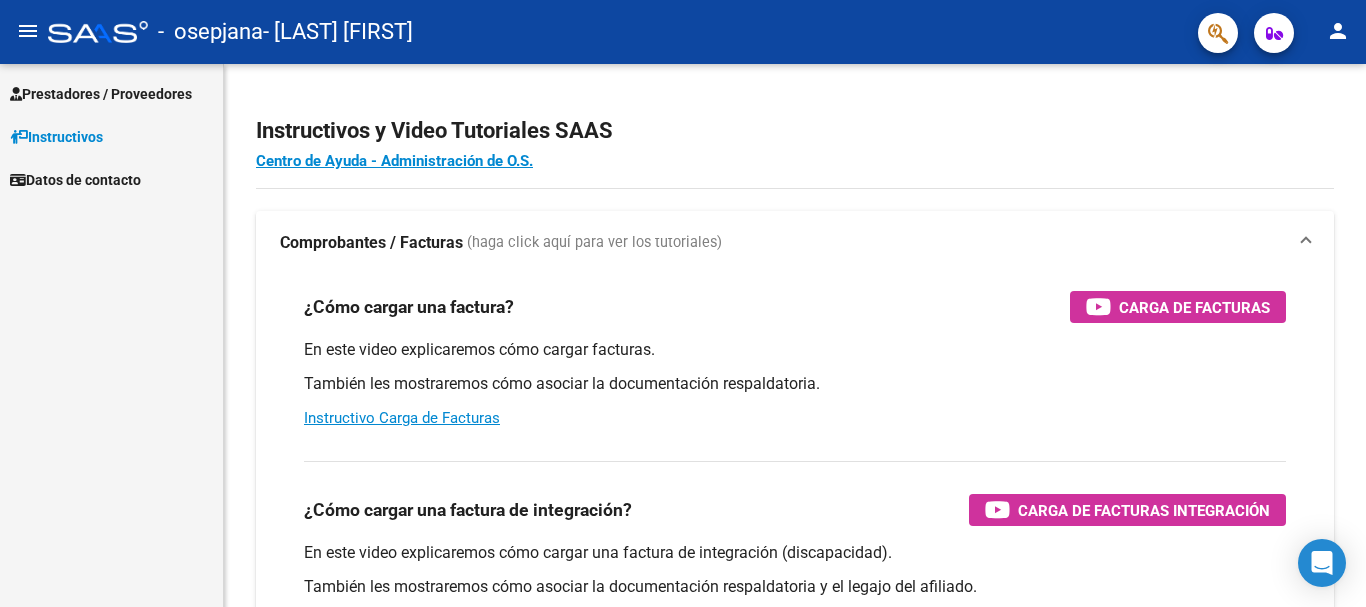click on "Prestadores / Proveedores" at bounding box center [101, 94] 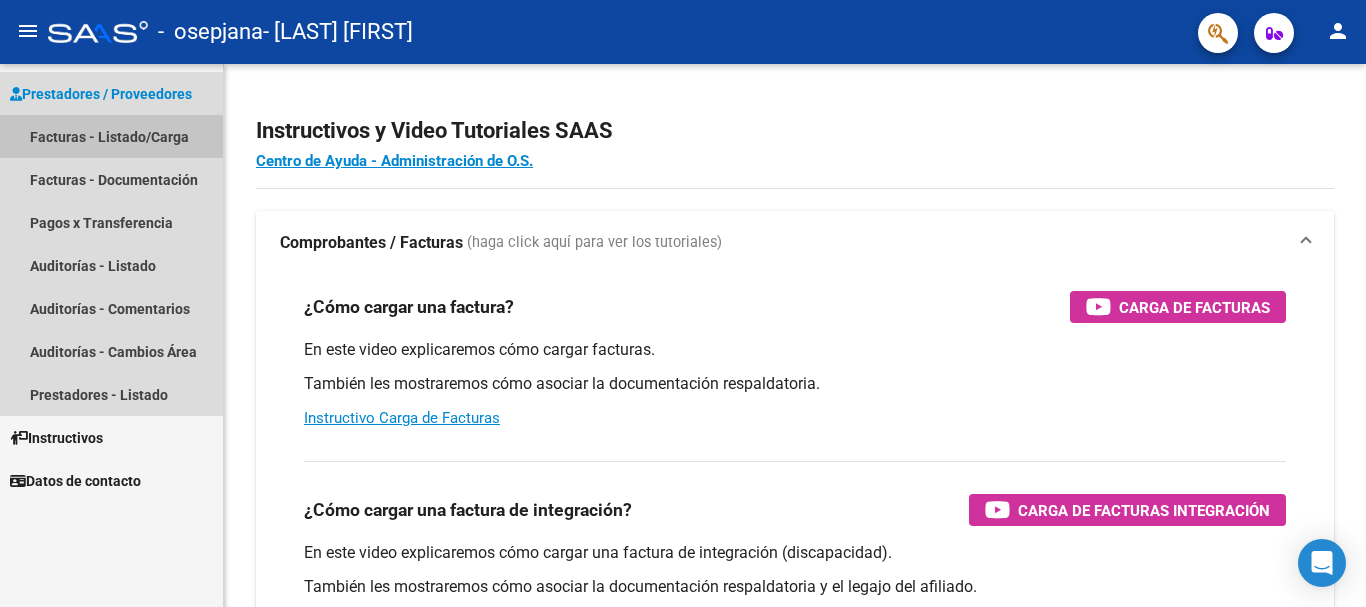 click on "Facturas - Listado/Carga" at bounding box center [111, 136] 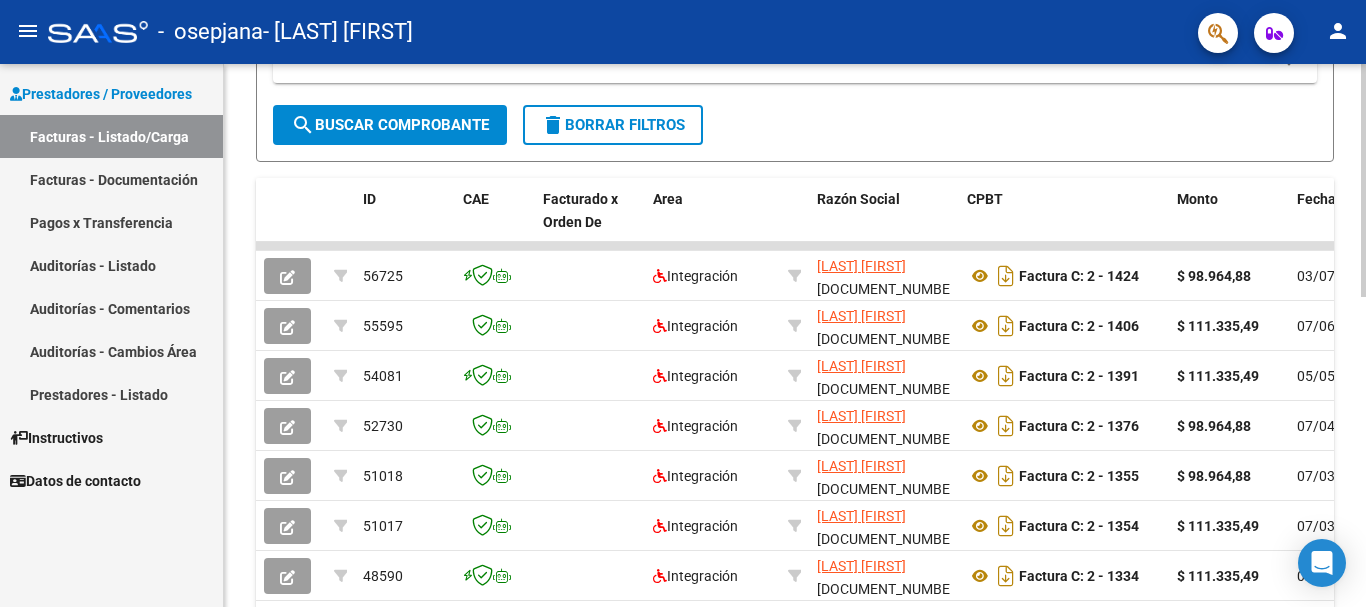 scroll, scrollTop: 448, scrollLeft: 0, axis: vertical 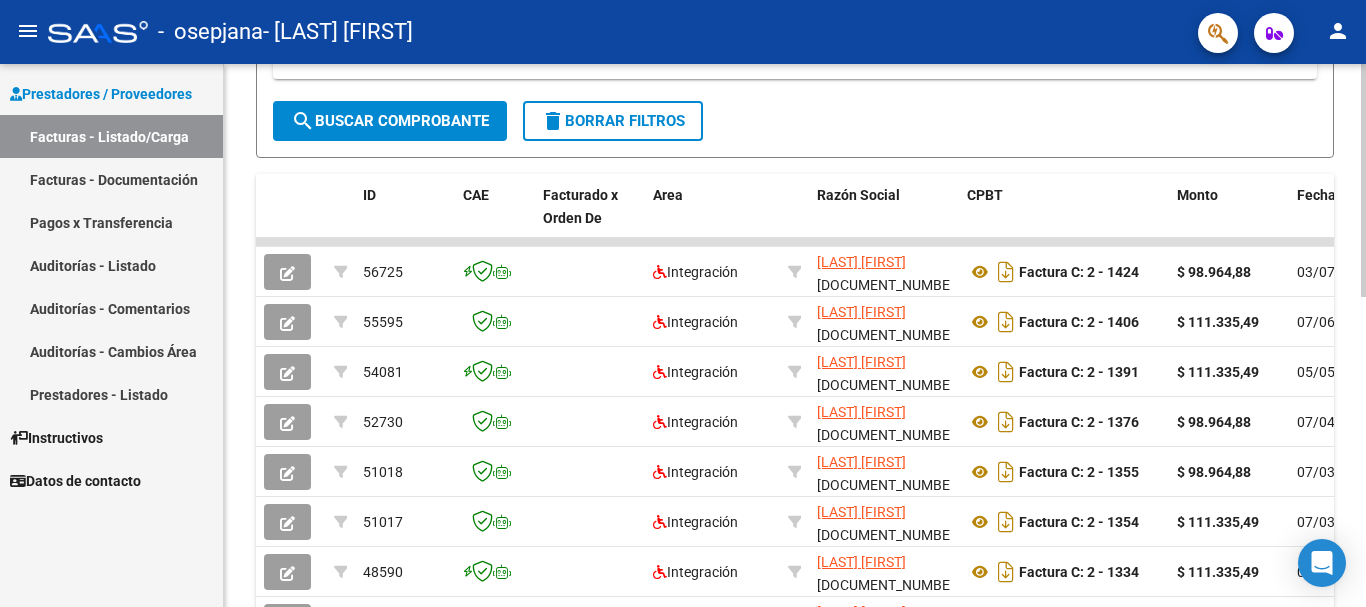 click 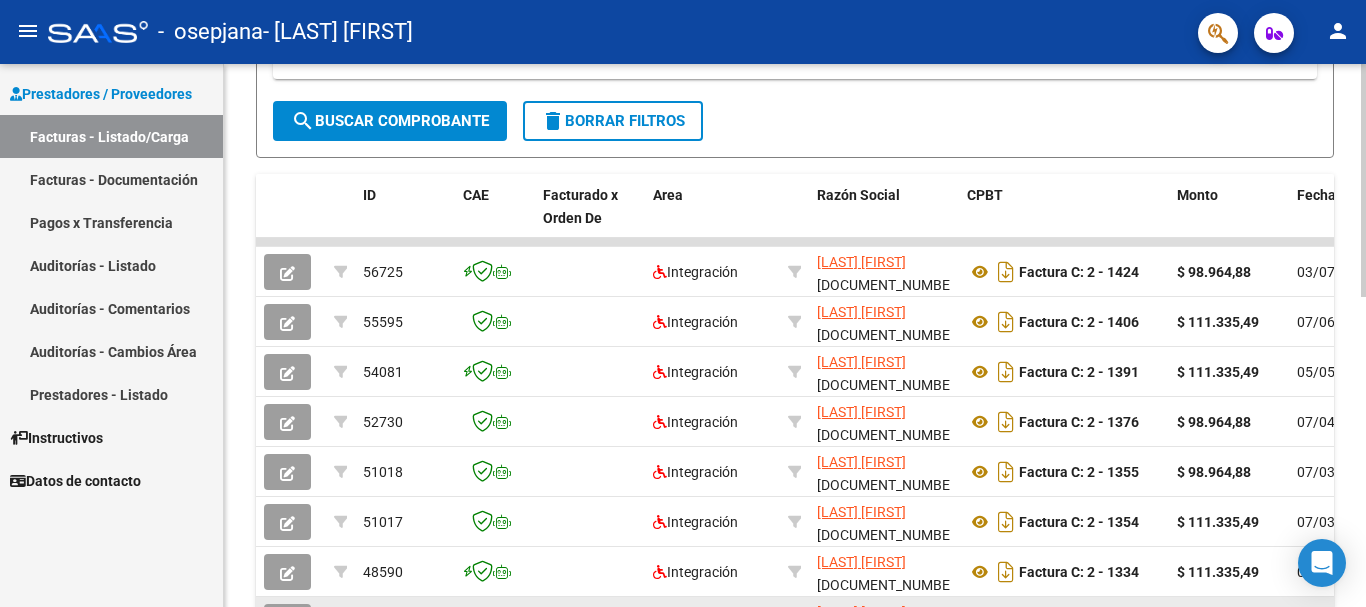 drag, startPoint x: 288, startPoint y: 604, endPoint x: 309, endPoint y: 603, distance: 21.023796 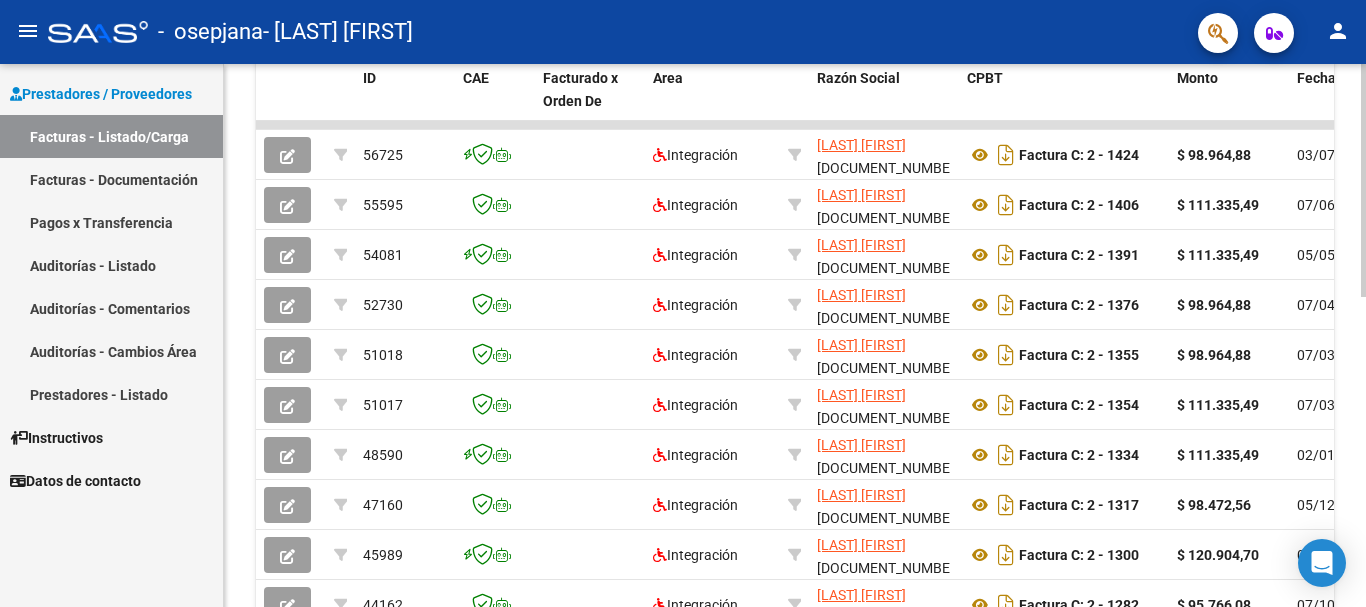 click 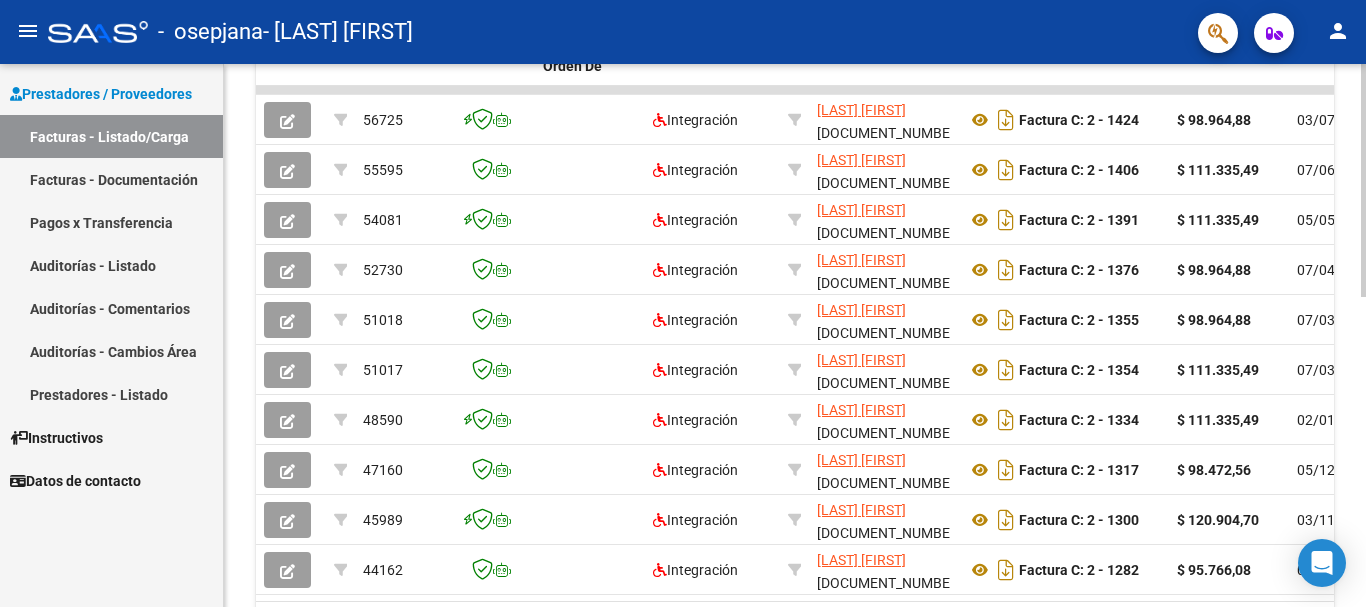 click 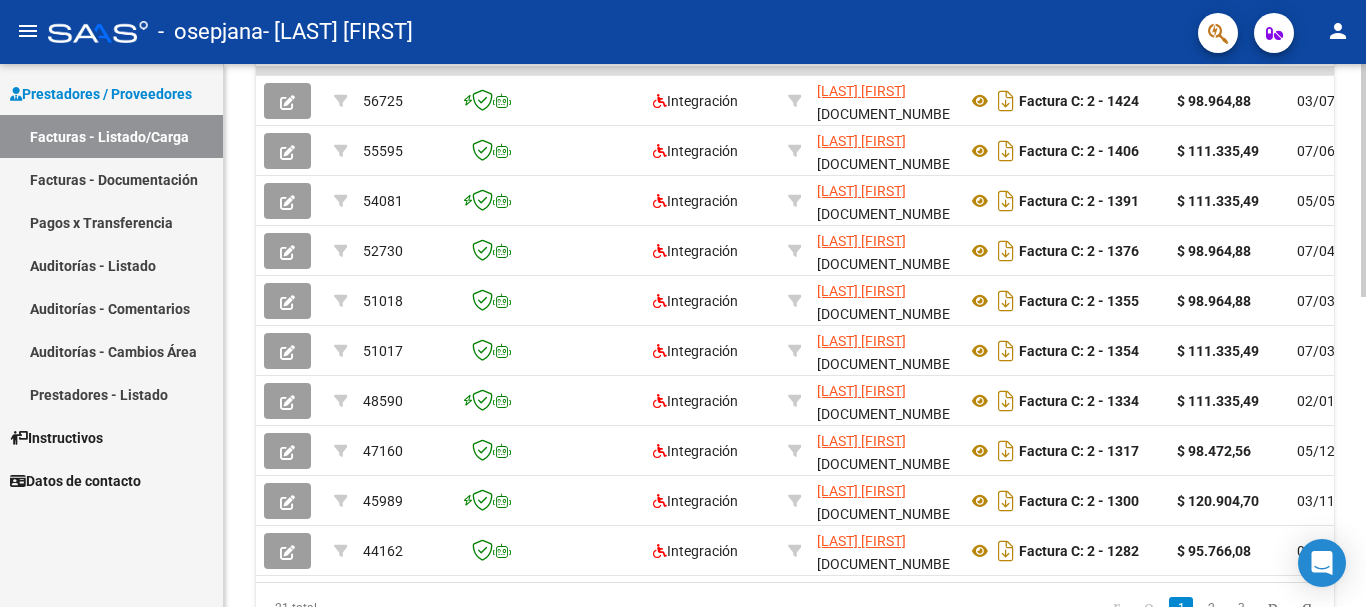 click 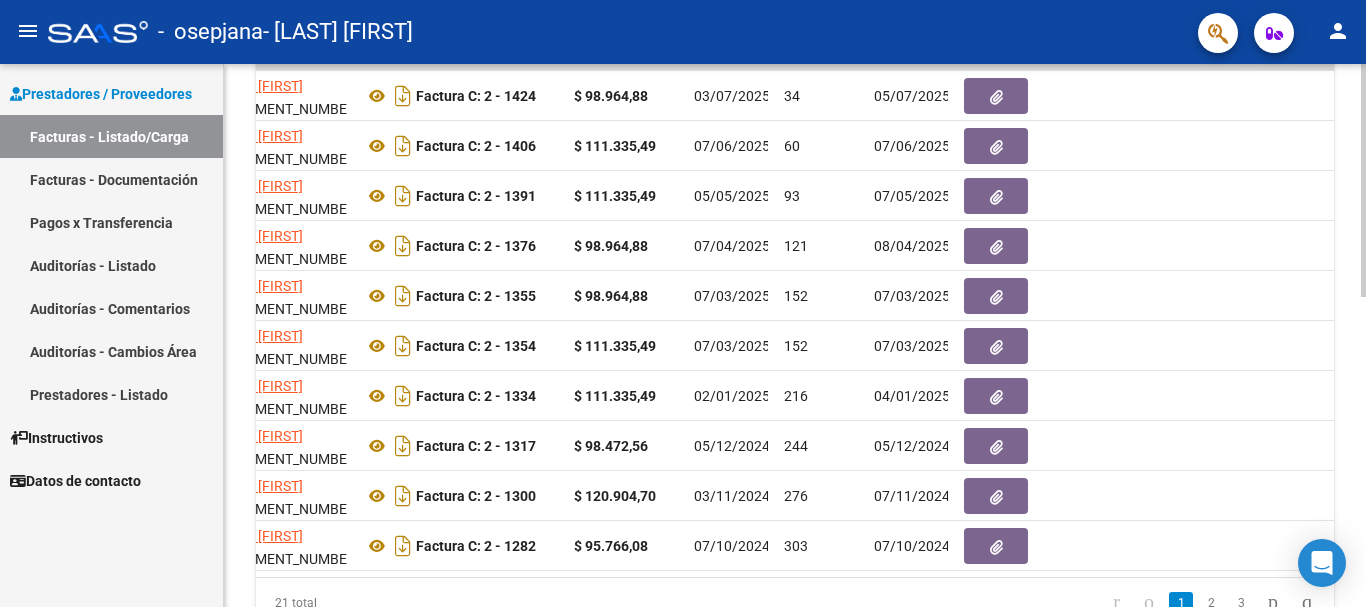 scroll, scrollTop: 0, scrollLeft: 878, axis: horizontal 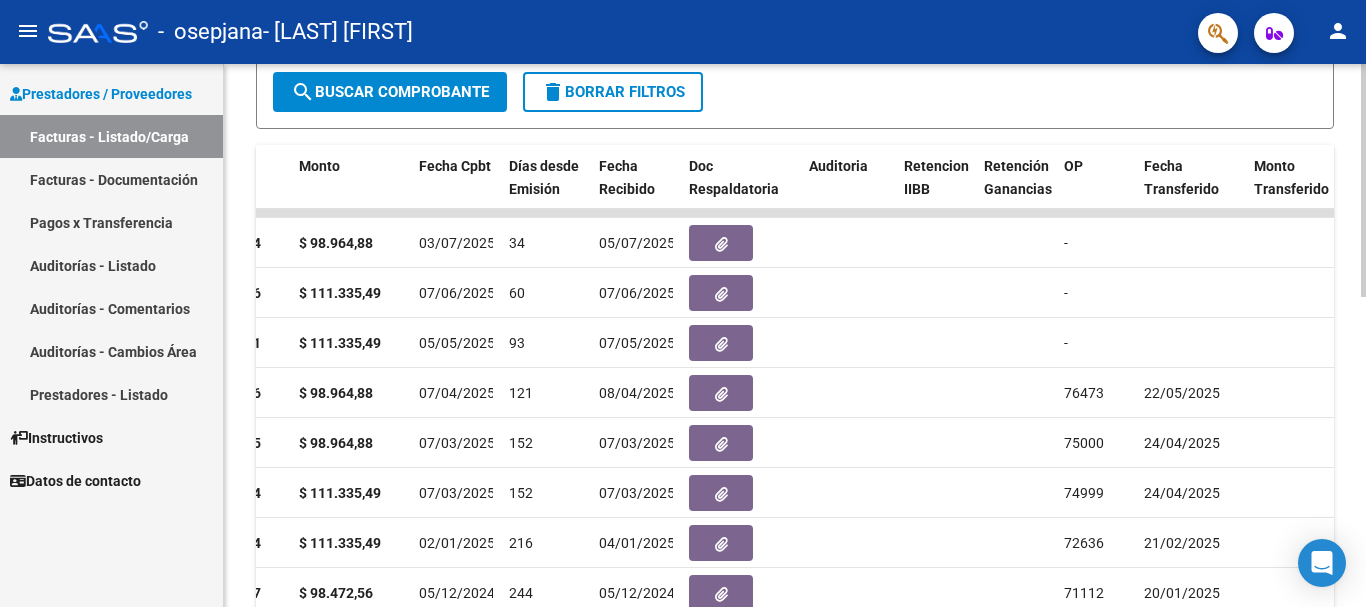 click 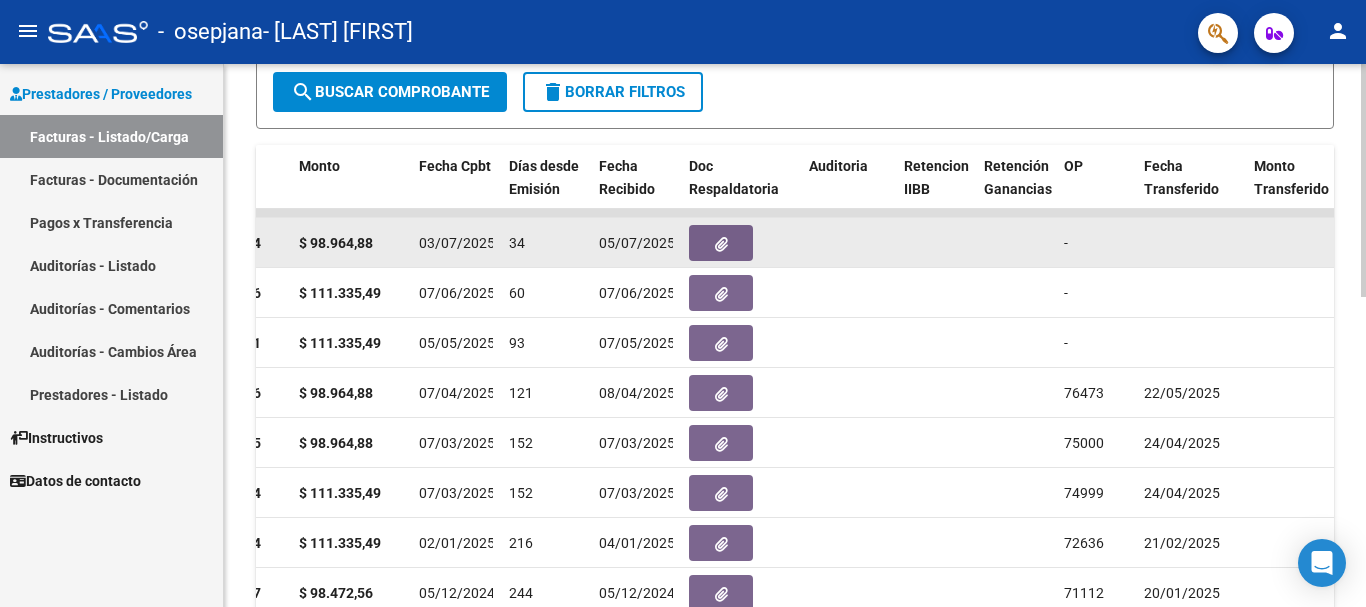 click 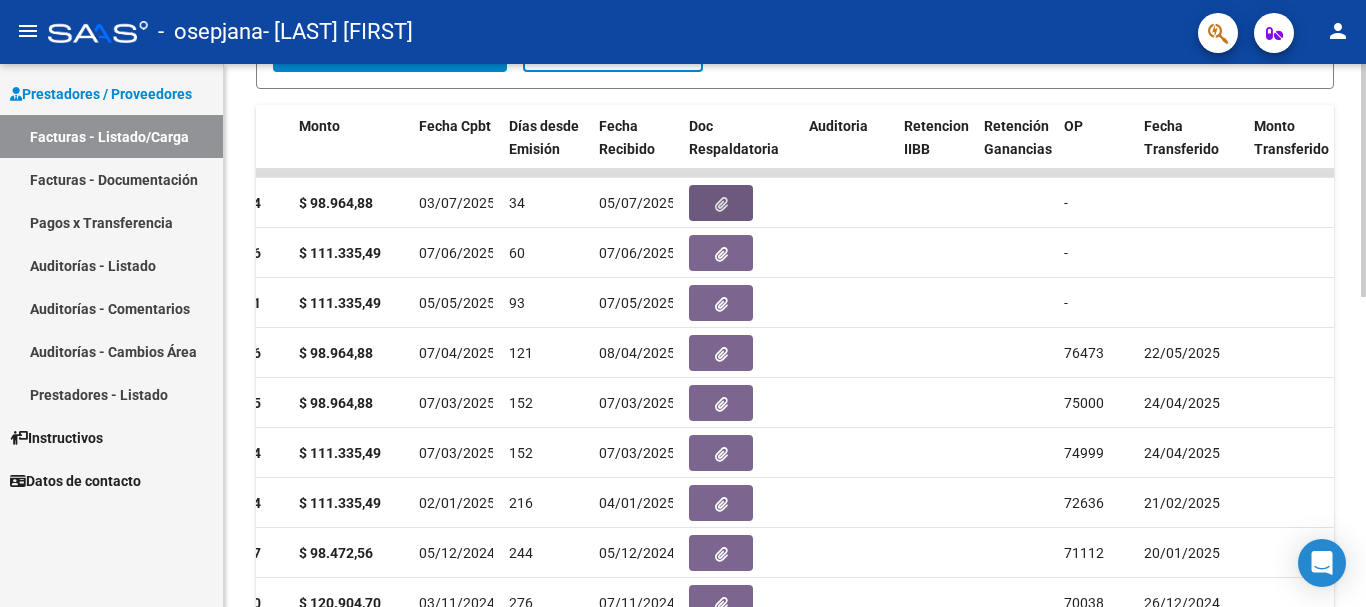 scroll, scrollTop: 521, scrollLeft: 0, axis: vertical 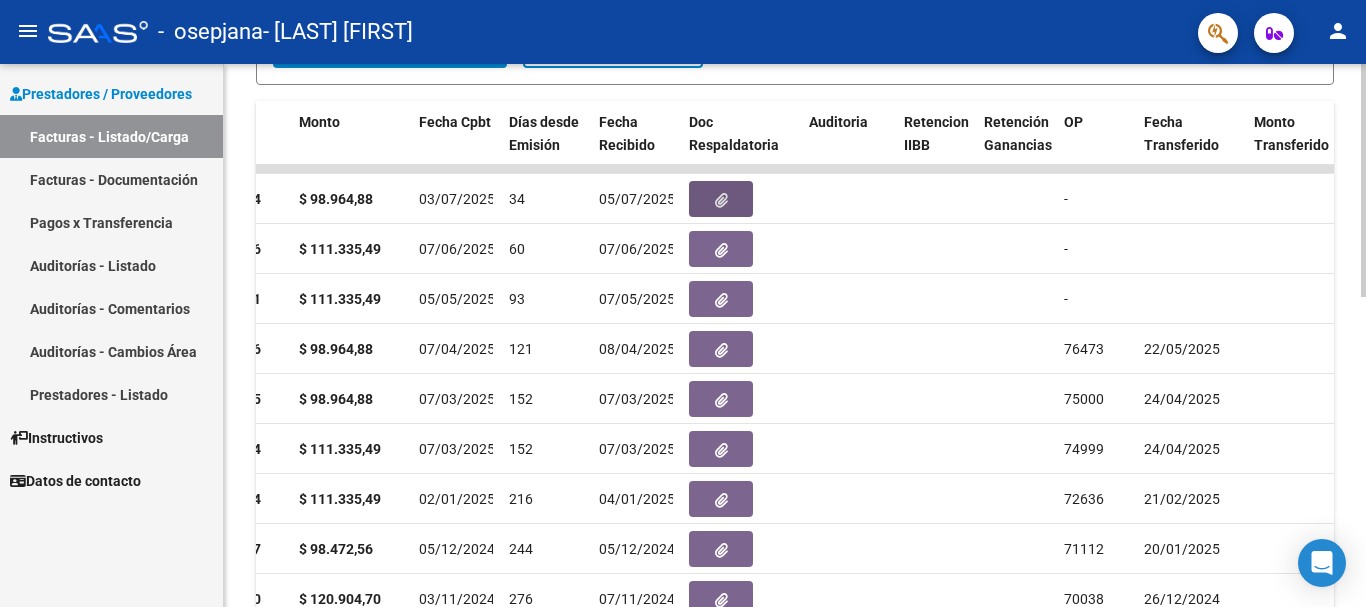 click 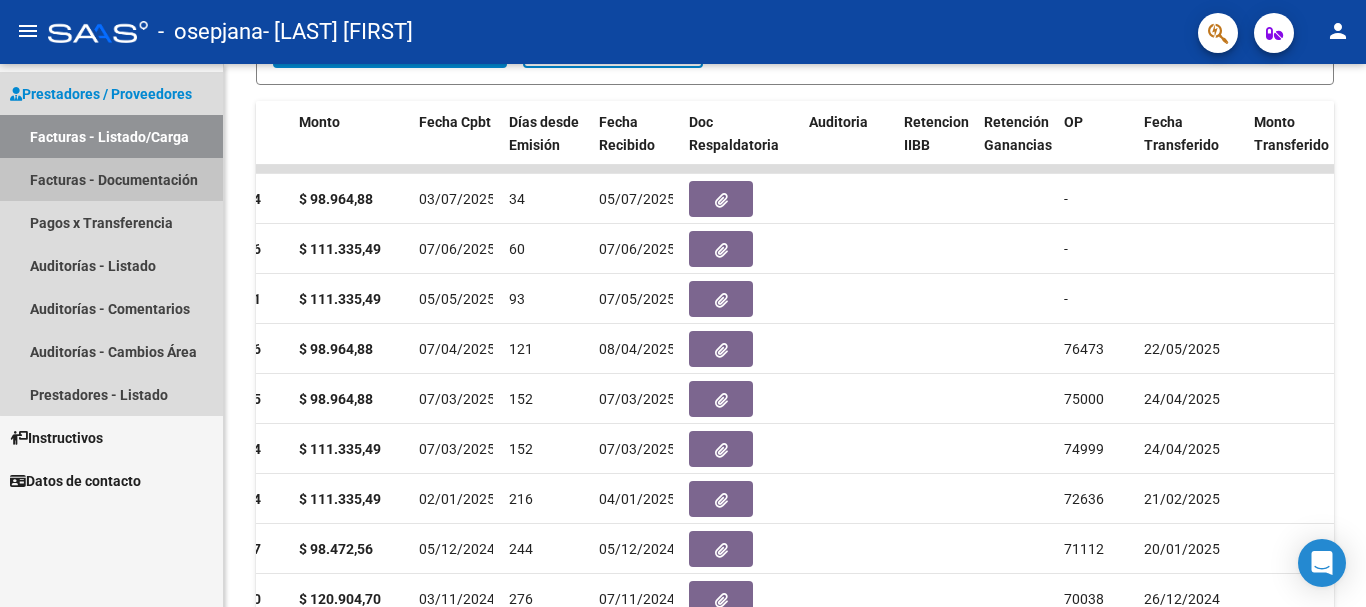 click on "Facturas - Documentación" at bounding box center [111, 179] 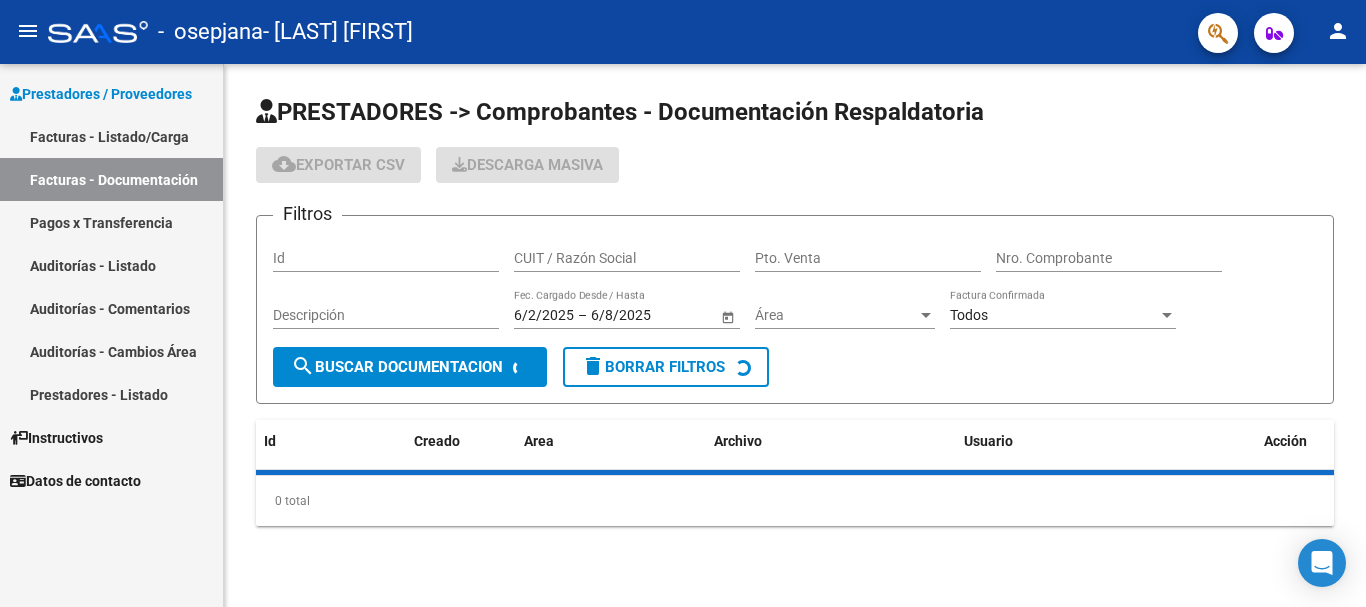 scroll, scrollTop: 0, scrollLeft: 0, axis: both 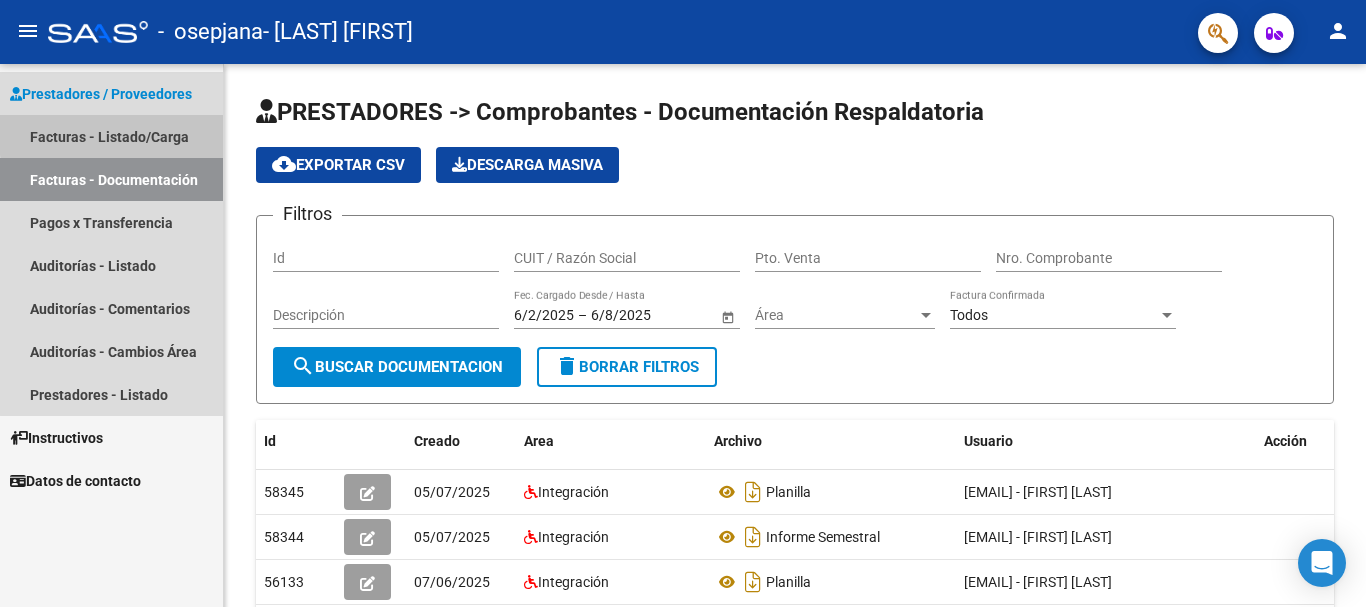 click on "Facturas - Listado/Carga" at bounding box center [111, 136] 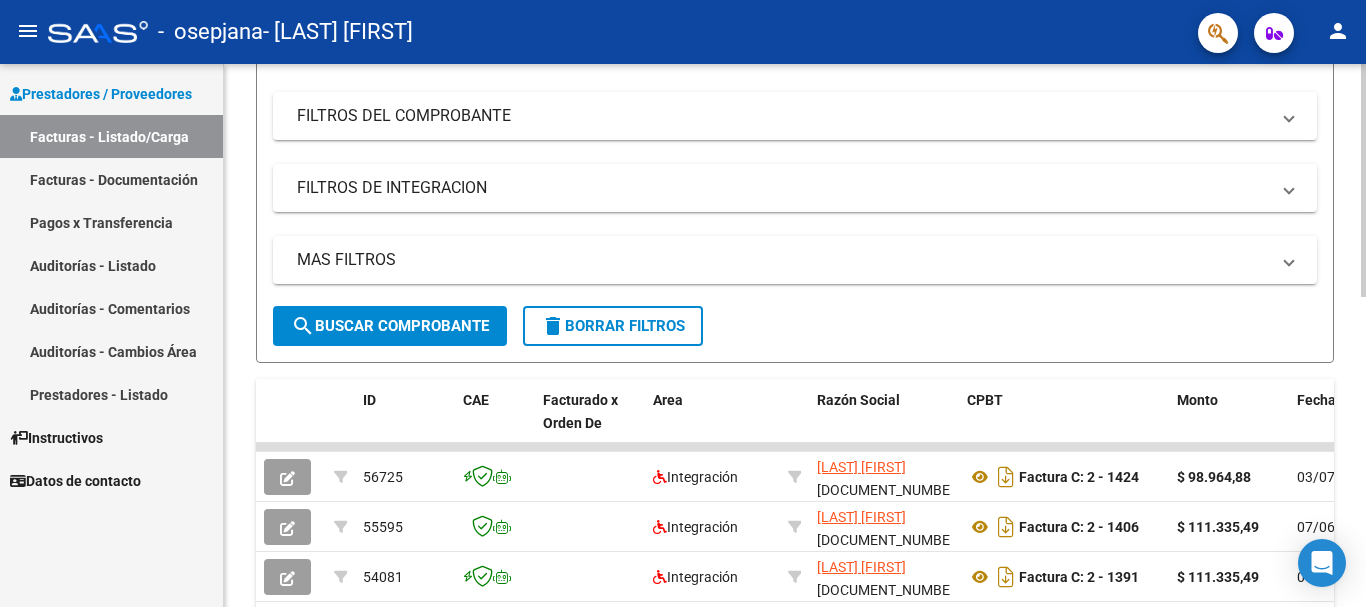 click 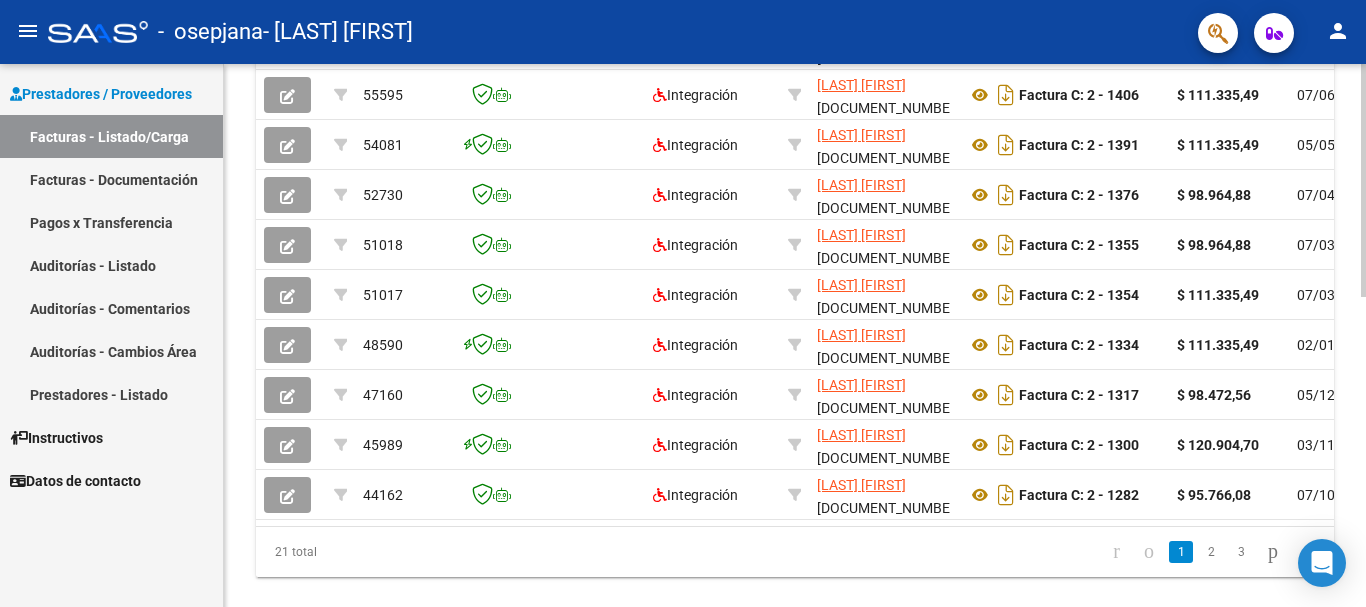 click 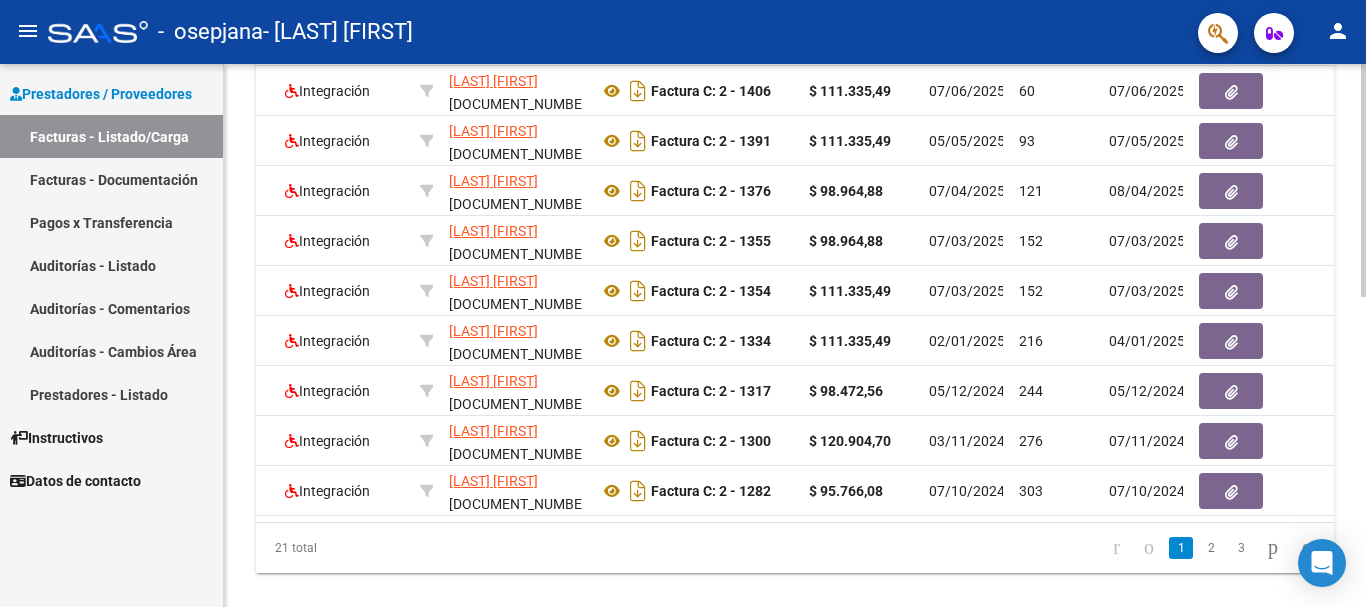 scroll, scrollTop: 0, scrollLeft: 886, axis: horizontal 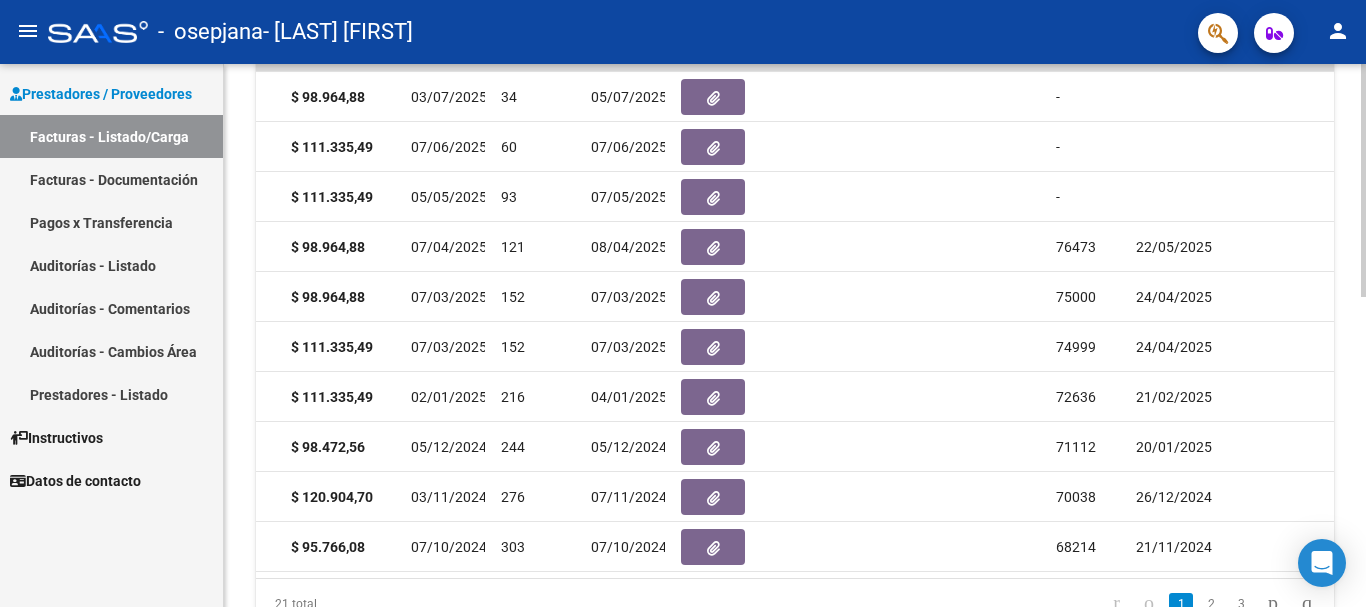 click 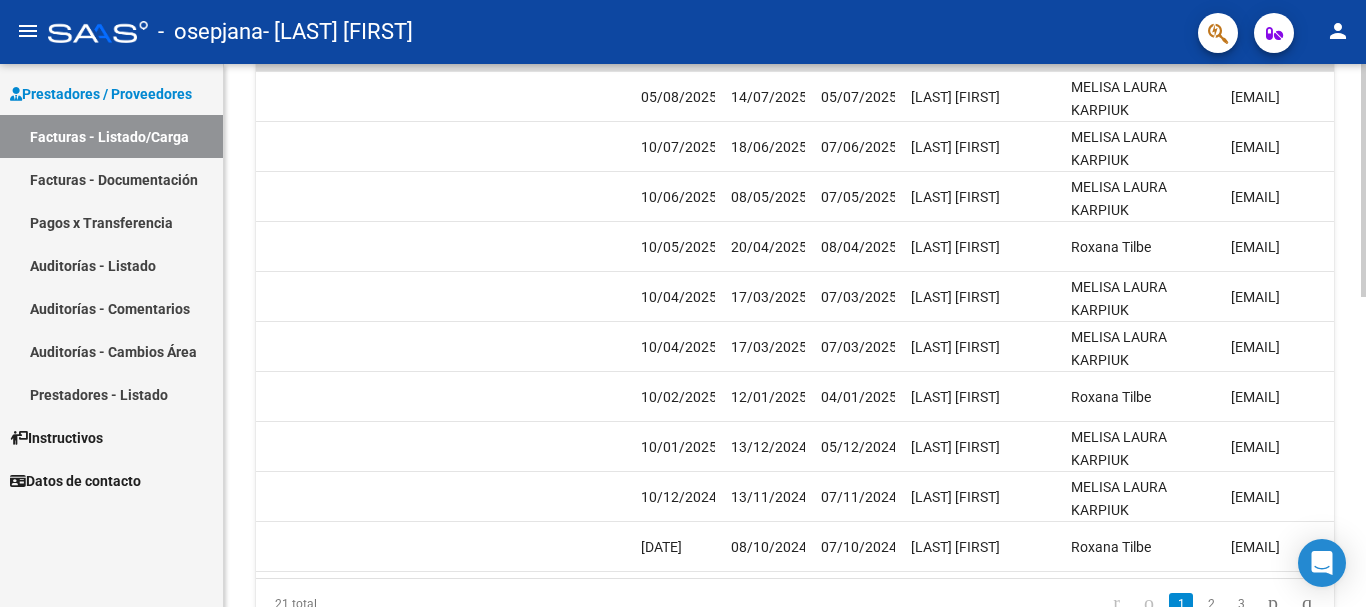 scroll, scrollTop: 0, scrollLeft: 3138, axis: horizontal 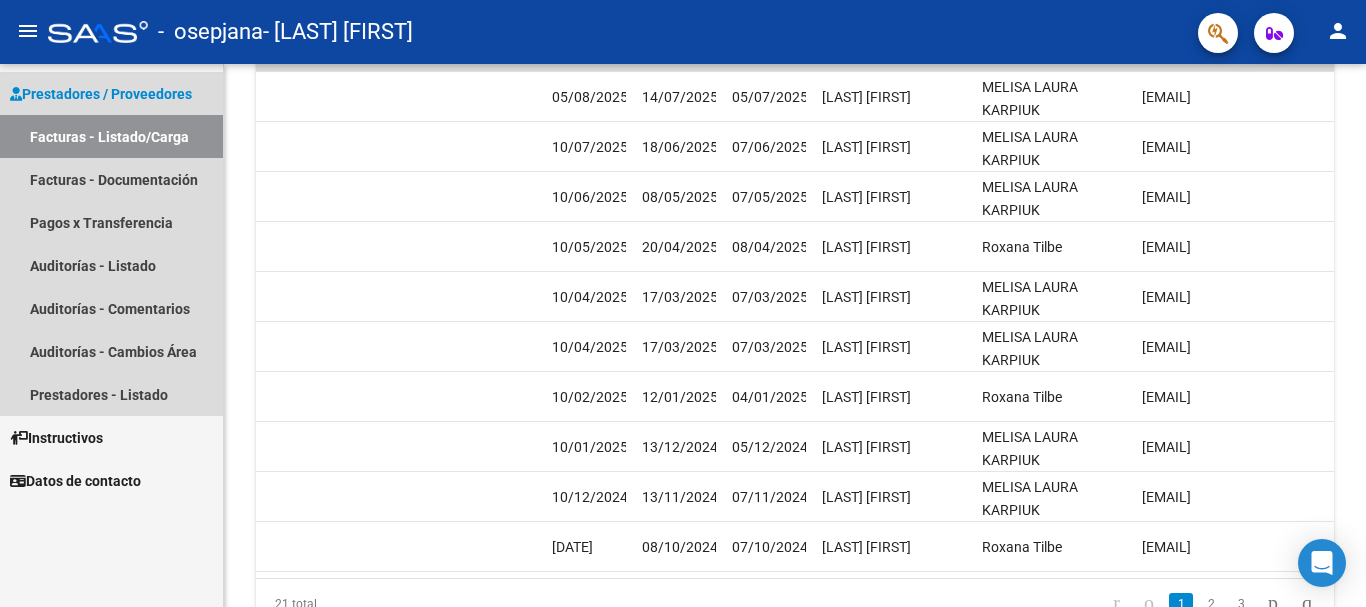 click on "Prestadores / Proveedores" at bounding box center [111, 93] 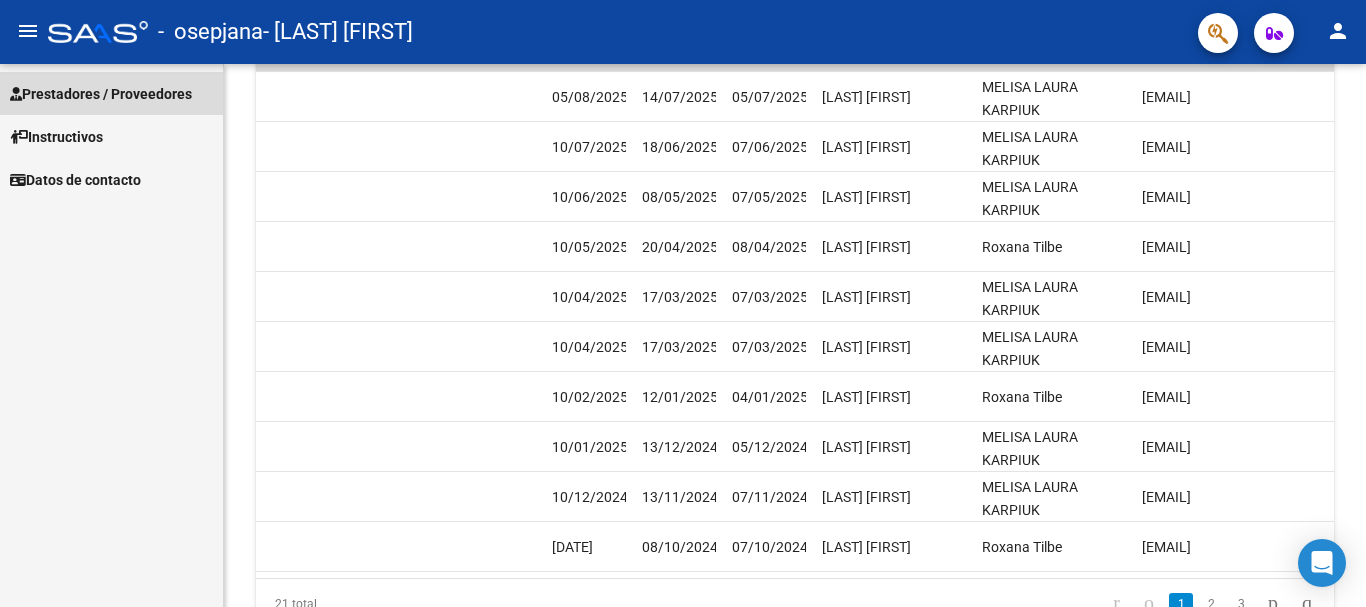 click on "Prestadores / Proveedores" at bounding box center (101, 94) 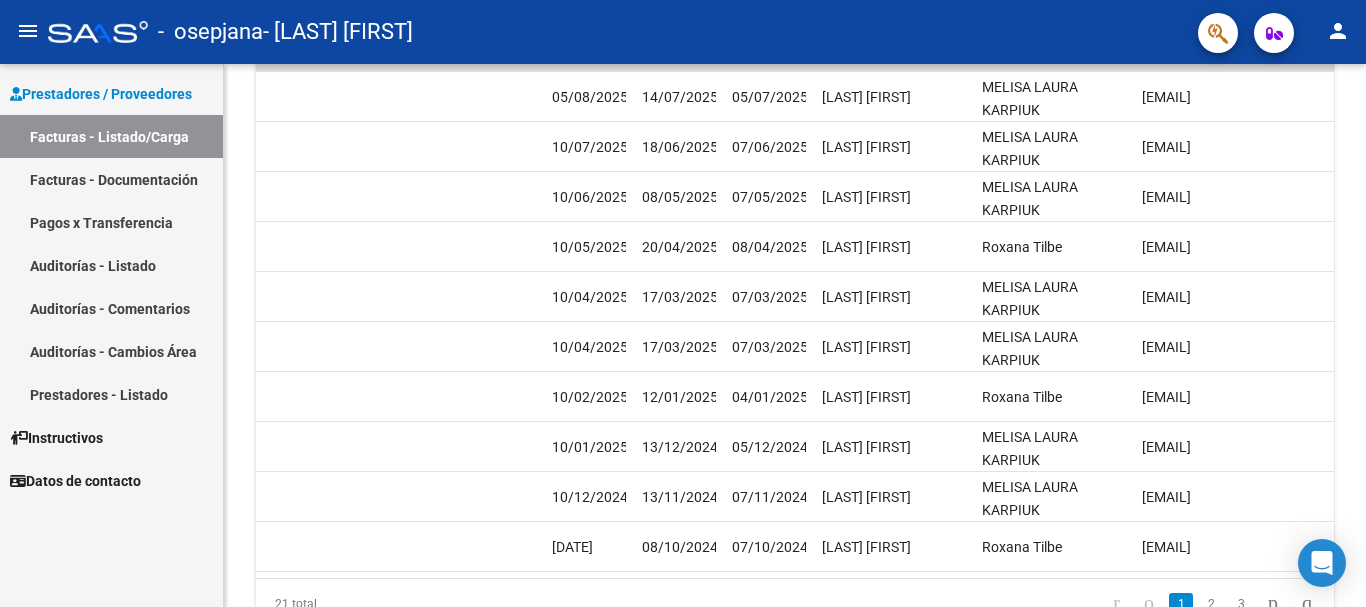 click on "Facturas - Listado/Carga" at bounding box center [111, 136] 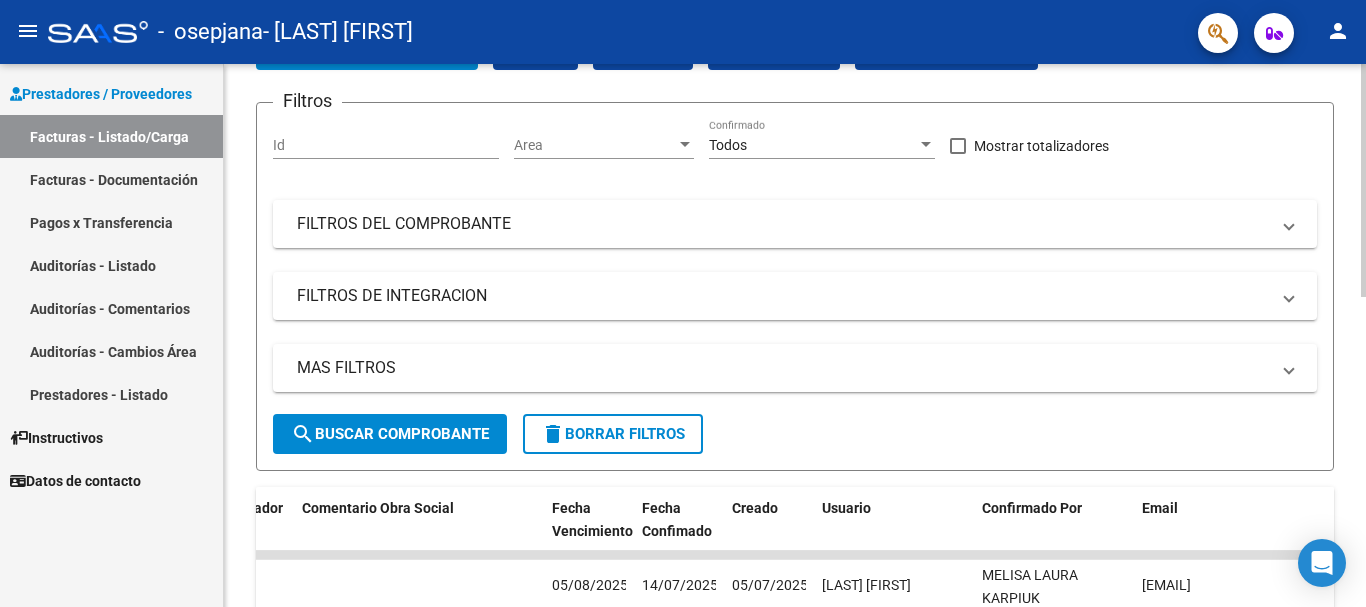 scroll, scrollTop: 0, scrollLeft: 0, axis: both 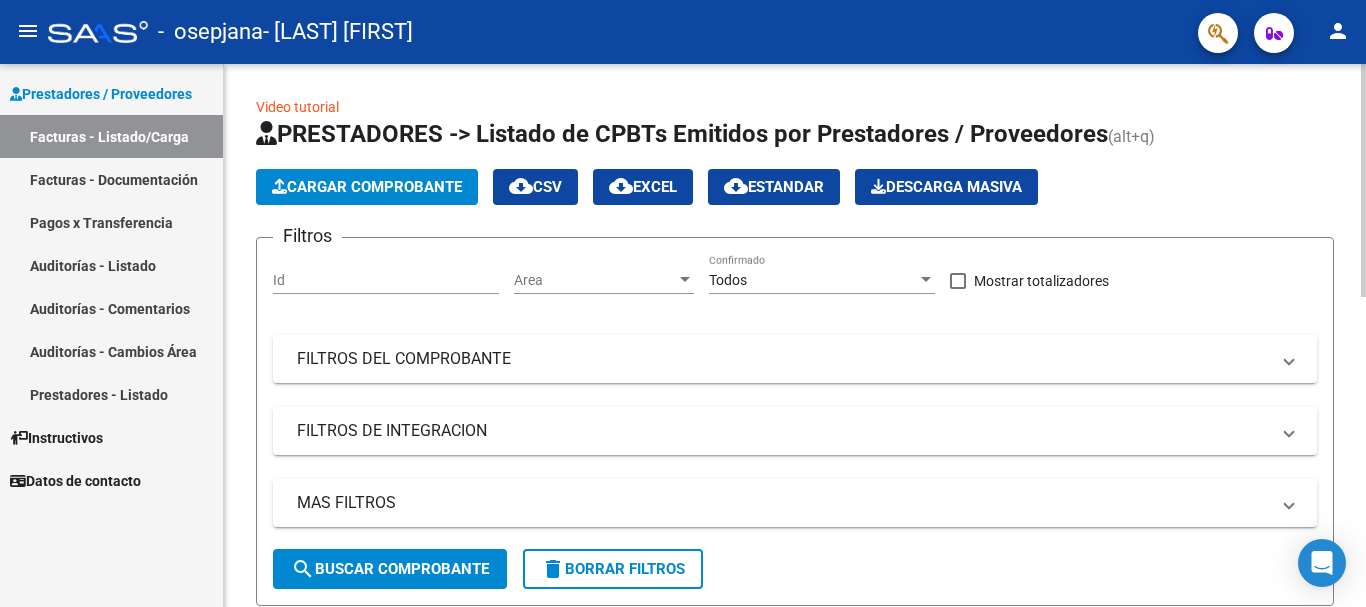 click on "menu -   osepjana   - [LAST] [FIRST] person    Prestadores / Proveedores Facturas - Listado/Carga Facturas - Documentación Pagos x Transferencia Auditorías - Listado Auditorías - Comentarios Auditorías - Cambios Área Prestadores - Listado    Instructivos    Datos de contacto  Video tutorial   PRESTADORES -> Listado de CPBTs Emitidos por Prestadores / Proveedores (alt+q)   Cargar Comprobante
cloud_download  CSV  cloud_download  EXCEL  cloud_download  Estandar   Descarga Masiva
Filtros Id Area Area Todos Confirmado   Mostrar totalizadores   FILTROS DEL COMPROBANTE  Comprobante Tipo Comprobante Tipo Start date – End date Fec. Comprobante Desde / Hasta Días Emisión Desde(cant. días) Días Emisión Hasta(cant. días) CUIT / Razón Social Pto. Venta Nro. Comprobante Código SSS CAE Válido CAE Válido Todos Cargado Módulo Hosp. Todos Tiene facturacion Apócrifa Hospital Refes  FILTROS DE INTEGRACION  Período De Prestación Campos del Archivo de Rendición Devuelto x SSS (dr_envio) –" 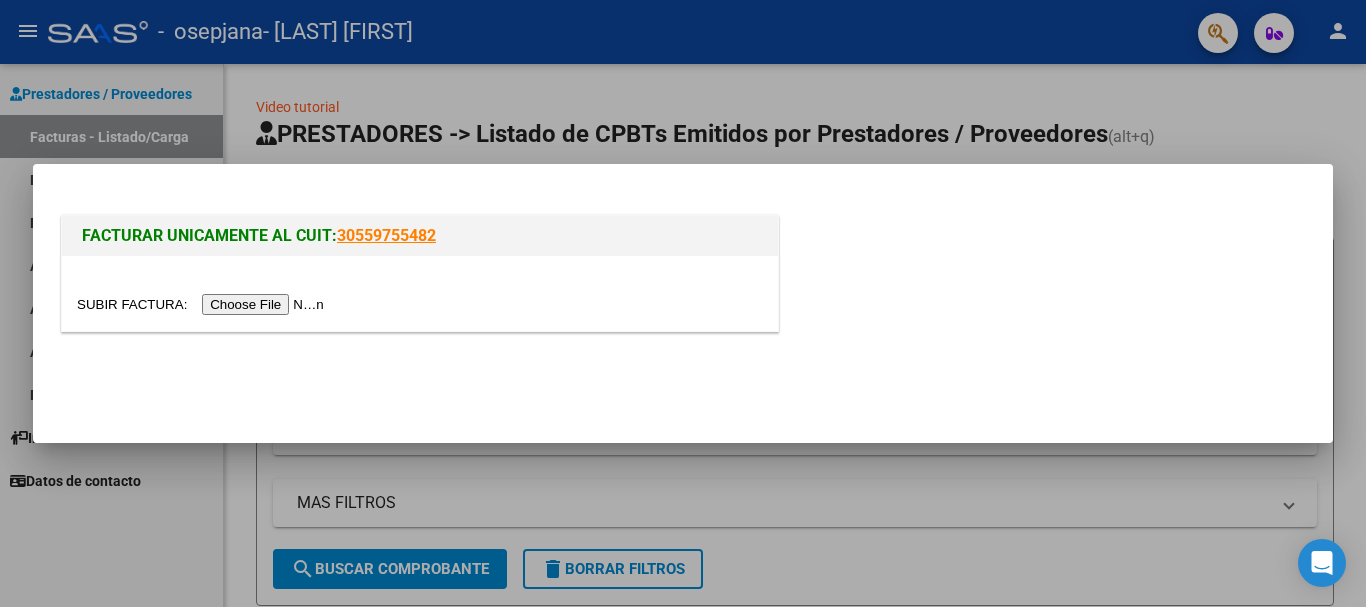 click at bounding box center [203, 304] 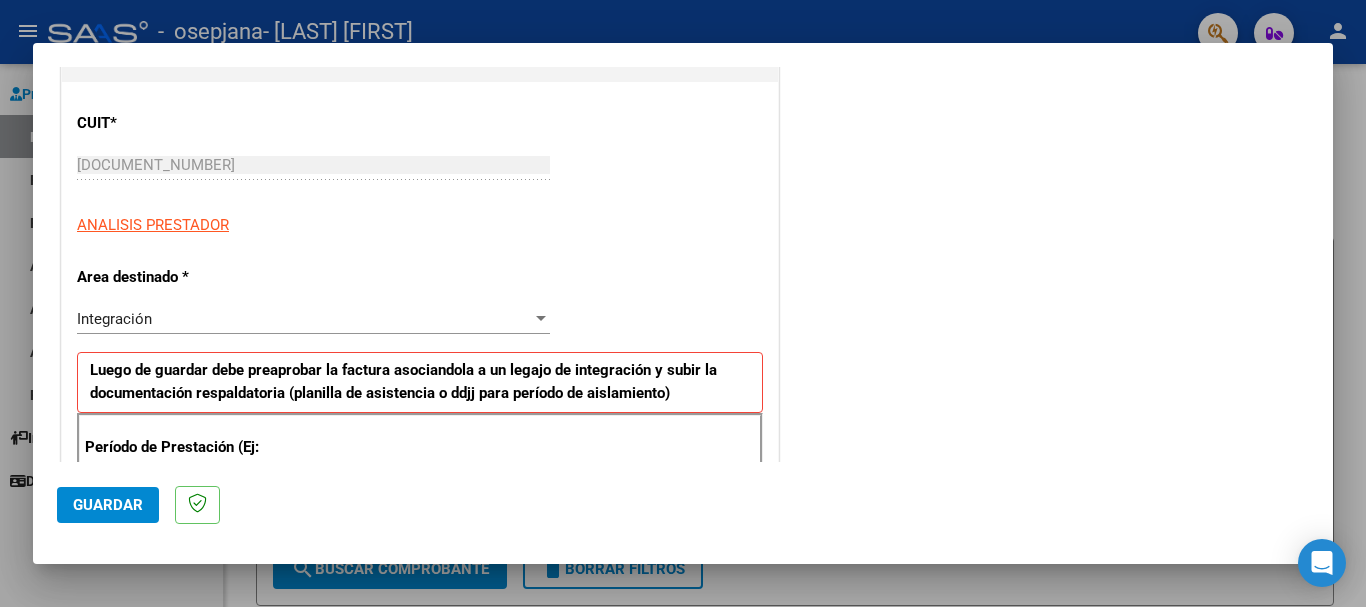 scroll, scrollTop: 244, scrollLeft: 0, axis: vertical 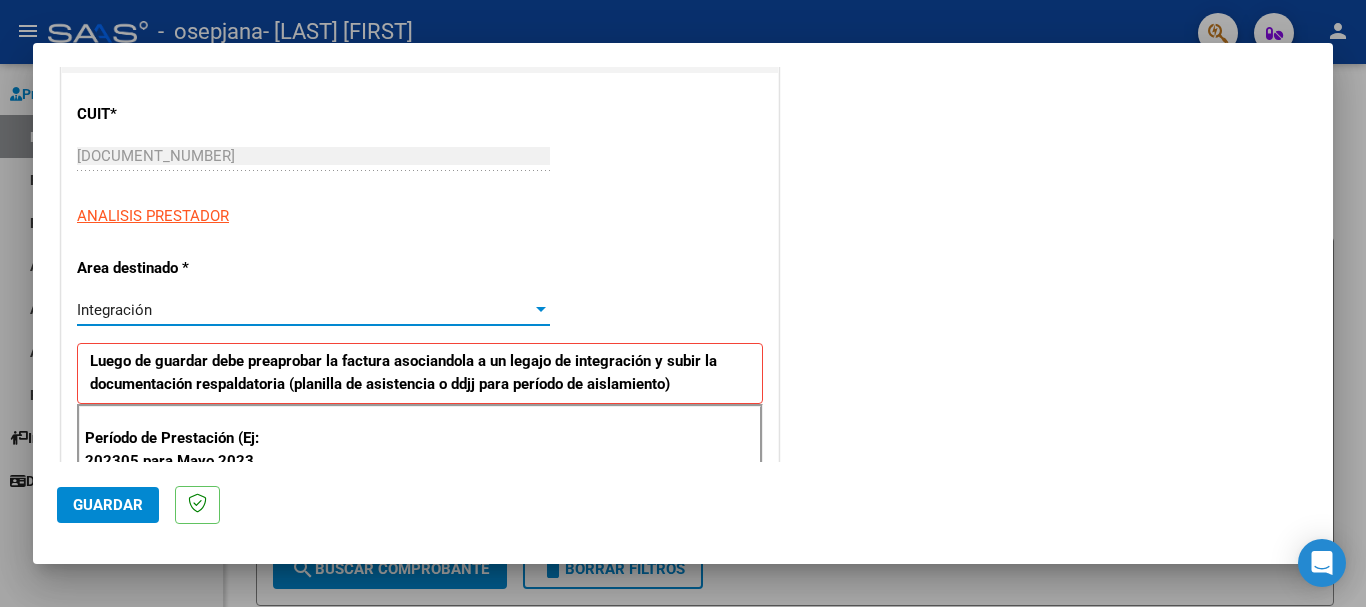 click on "Integración" at bounding box center [304, 310] 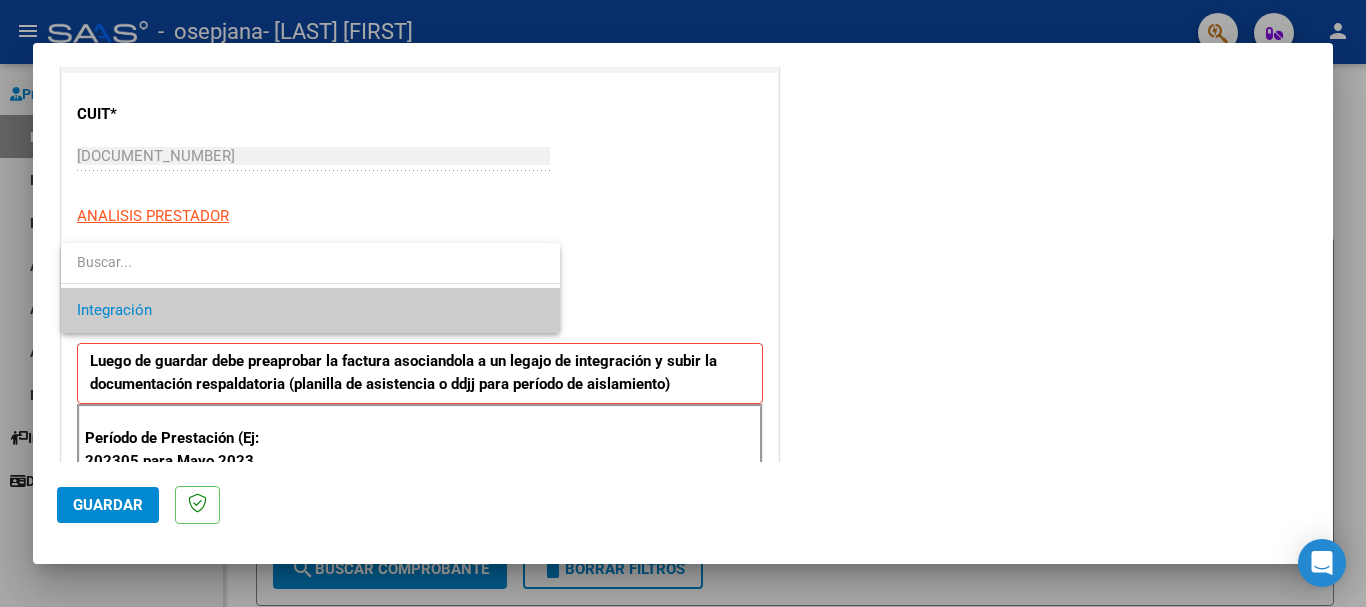 click on "Integración" at bounding box center (310, 310) 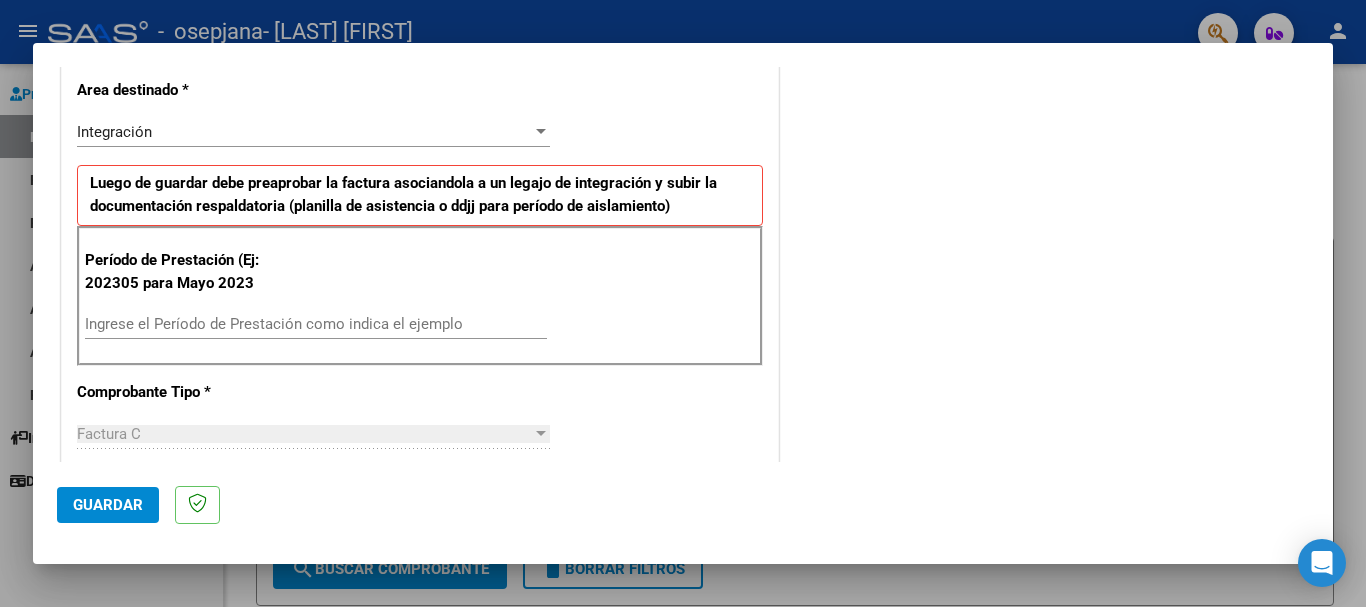 scroll, scrollTop: 436, scrollLeft: 0, axis: vertical 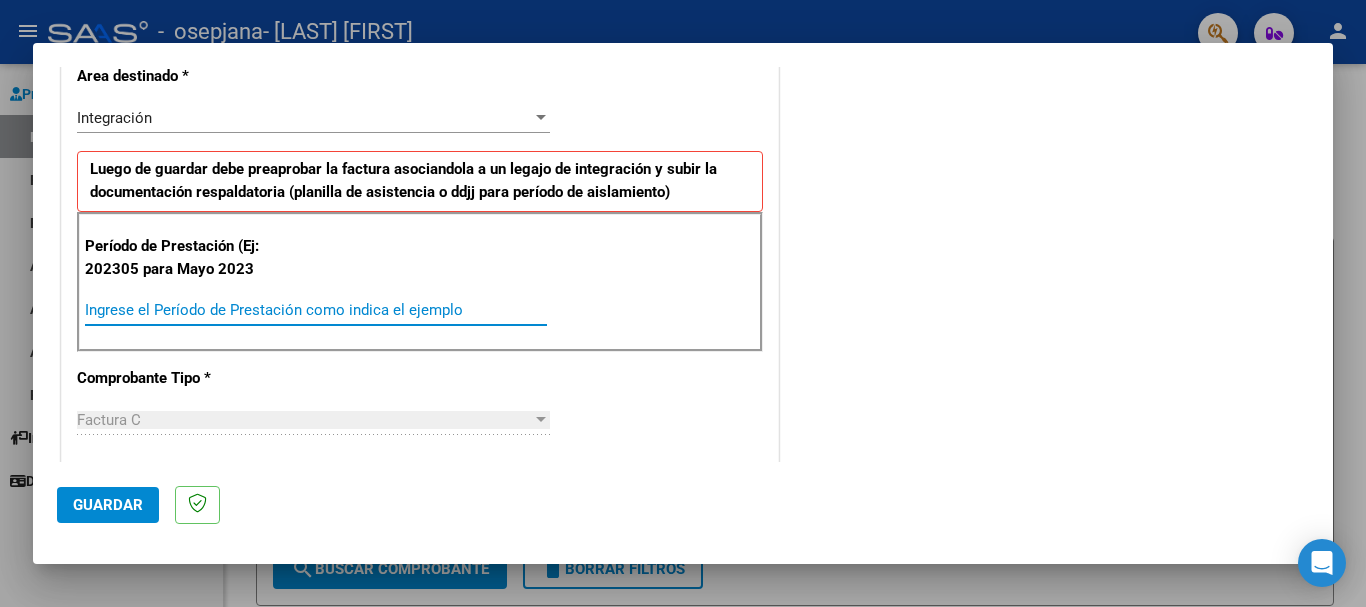 click on "Ingrese el Período de Prestación como indica el ejemplo" at bounding box center (316, 310) 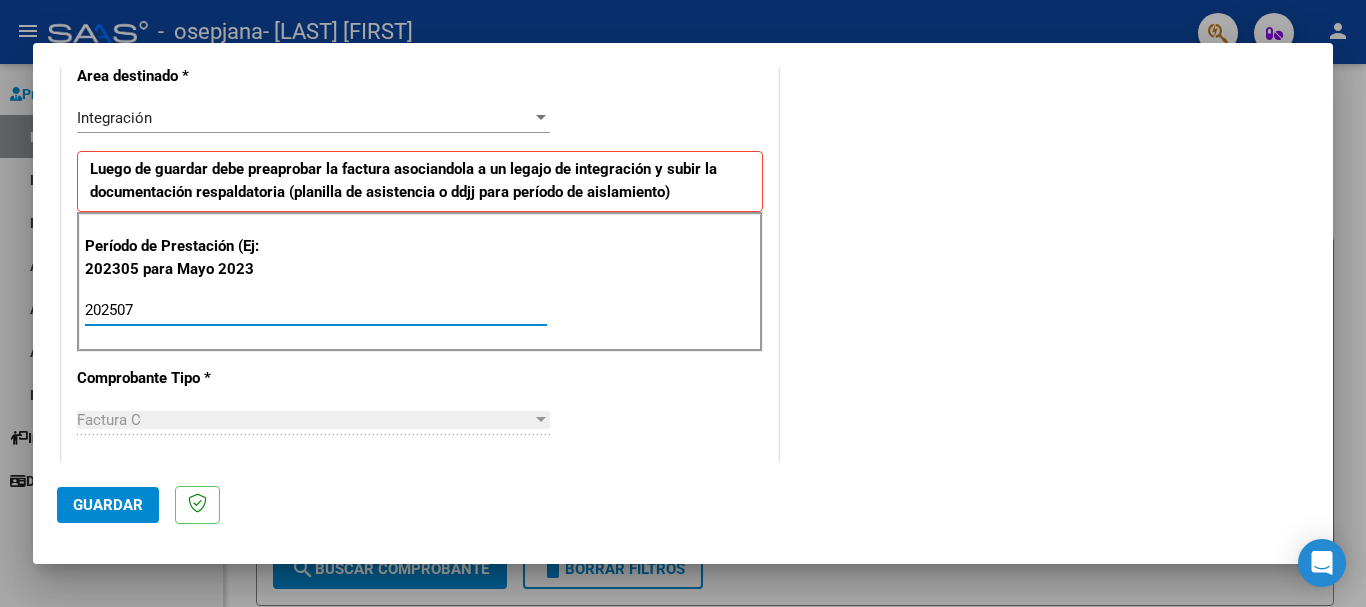 type on "202507" 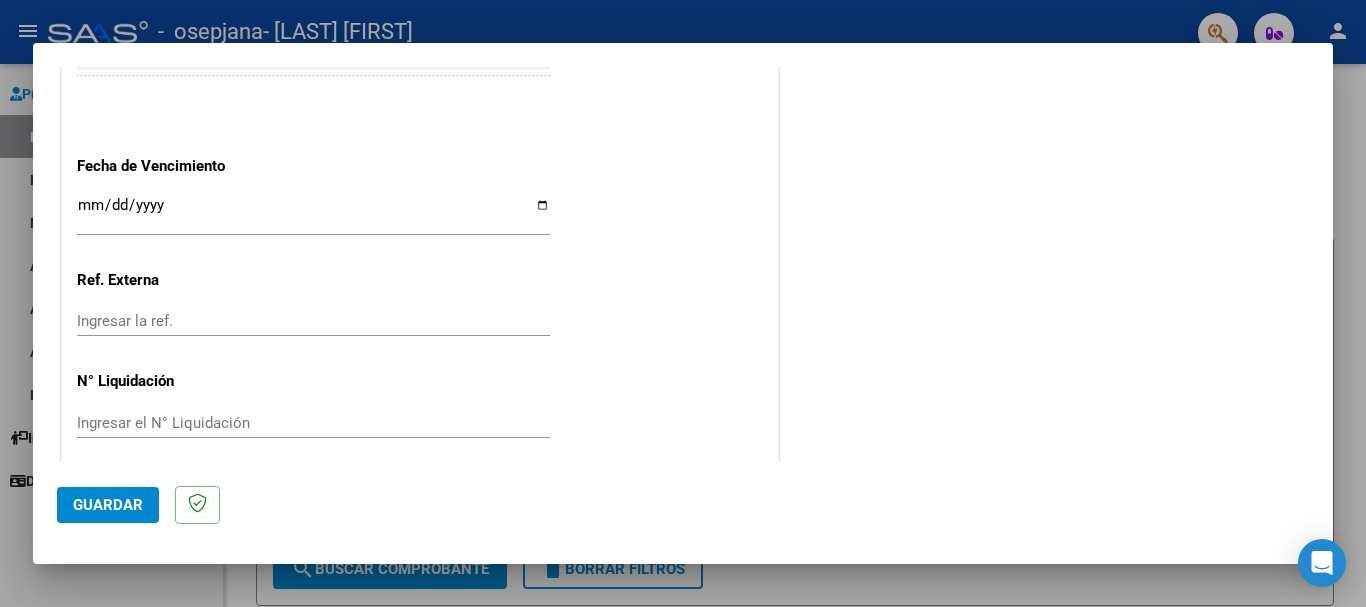 scroll, scrollTop: 1327, scrollLeft: 0, axis: vertical 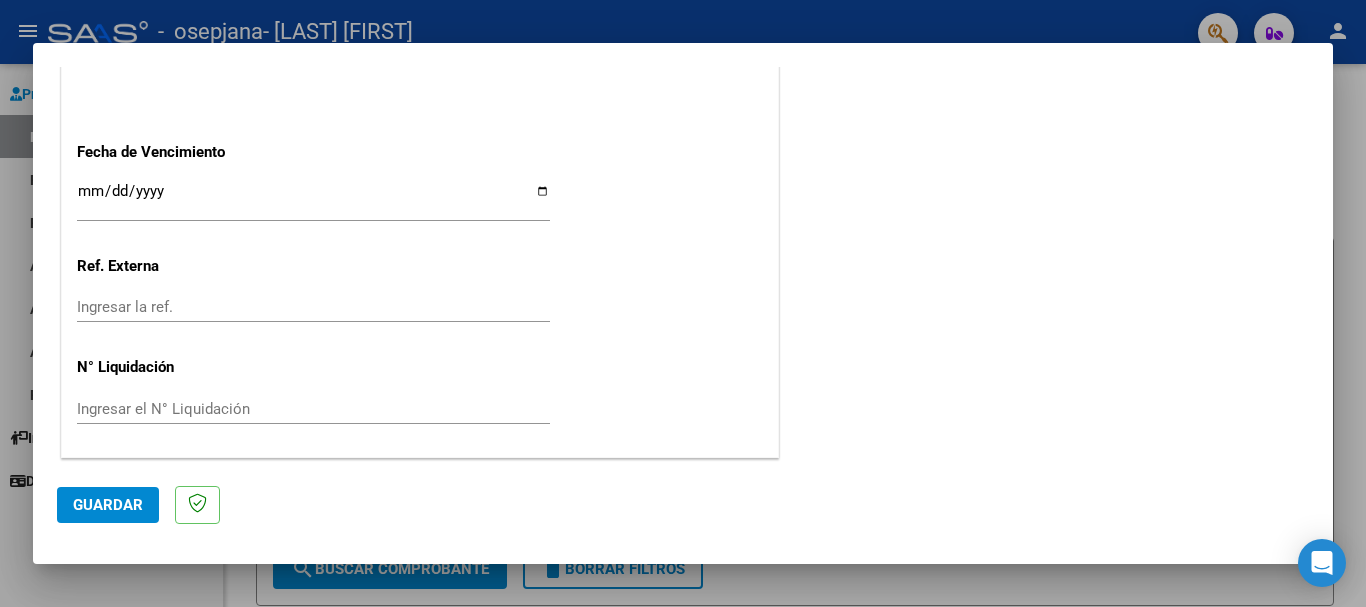 click on "Ingresar la fecha" at bounding box center [313, 199] 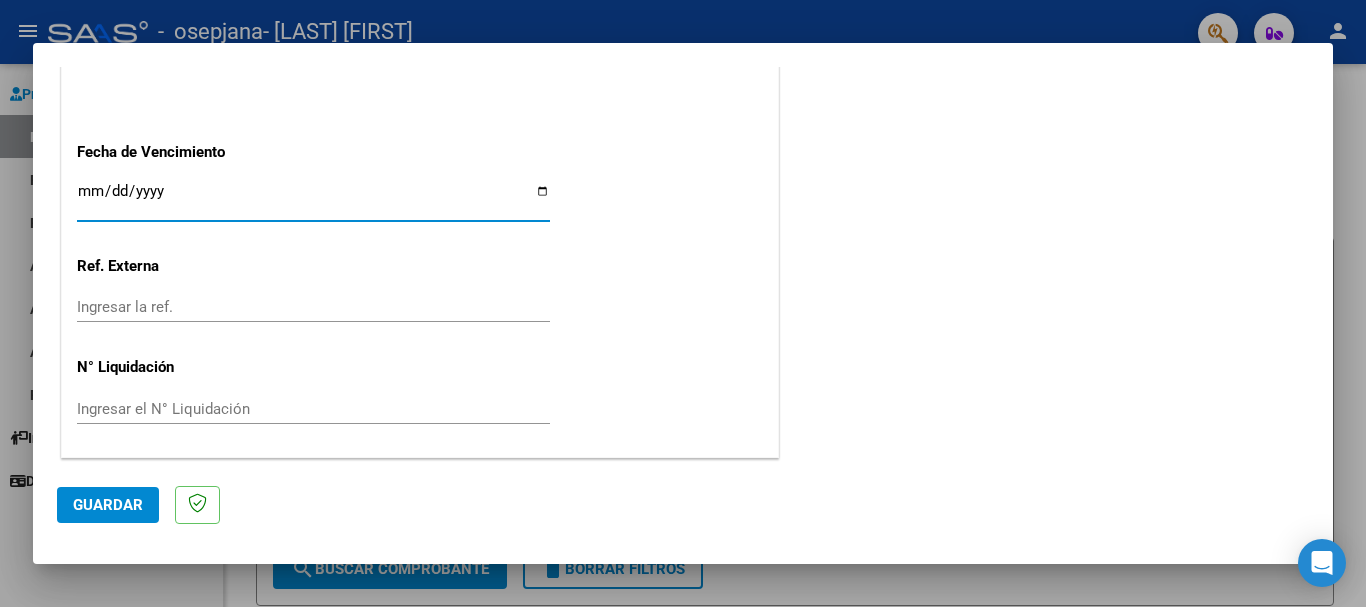 click on "Ingresar la fecha" at bounding box center [313, 199] 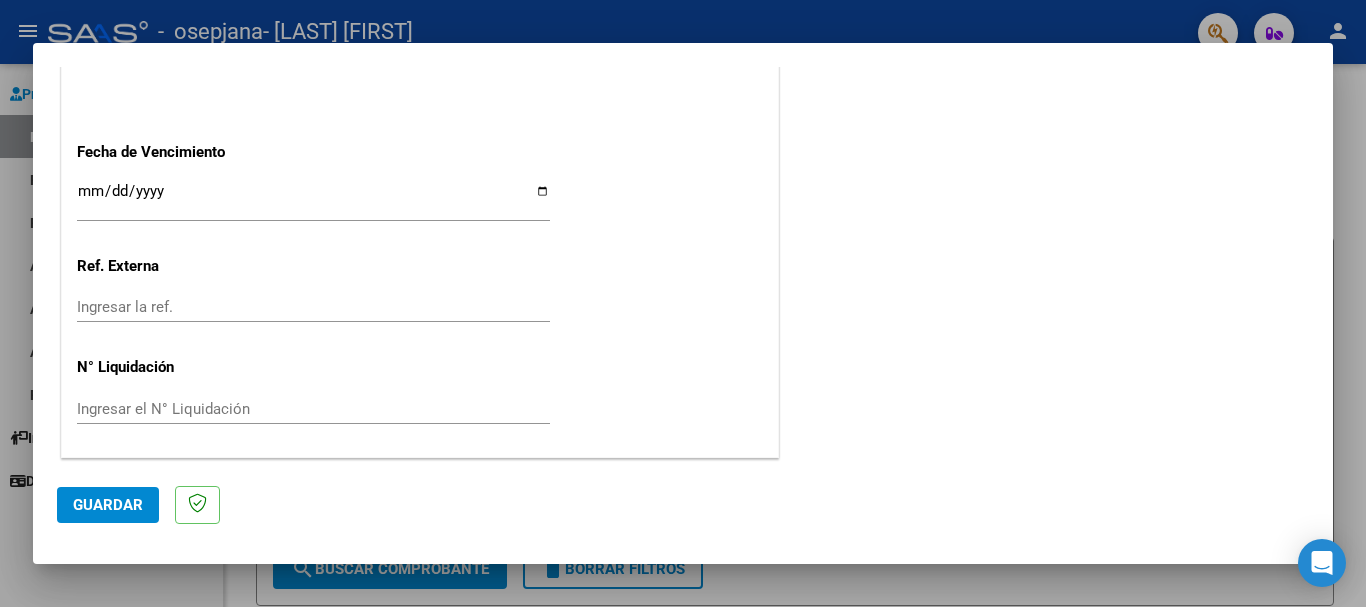 click on "CUIT  *   [DOCUMENT_NUMBER] Ingresar CUIT  ANALISIS PRESTADOR  Area destinado * Integración Seleccionar Area Luego de guardar debe preaprobar la factura asociandola a un legajo de integración y subir la documentación respaldatoria (planilla de asistencia o ddjj para período de aislamiento)  Período de Prestación (Ej: 202305 para Mayo 2023    202507 Ingrese el Período de Prestación como indica el ejemplo   Comprobante Tipo * Factura C Seleccionar Tipo Punto de Venta  *   2 Ingresar el Nro.  Número  *   1441 Ingresar el Nro.  Monto  *   $ 123.706,10 Ingresar el monto  Fecha del Cpbt.  *   2025-08-06 Ingresar la fecha  CAE / CAEA (no ingrese CAI)    75325202509394 Ingresar el CAE o CAEA (no ingrese CAI)  Fecha de Vencimiento    Ingresar la fecha  Ref. Externa    Ingresar la ref.  N° Liquidación    Ingresar el N° Liquidación" at bounding box center [420, -277] 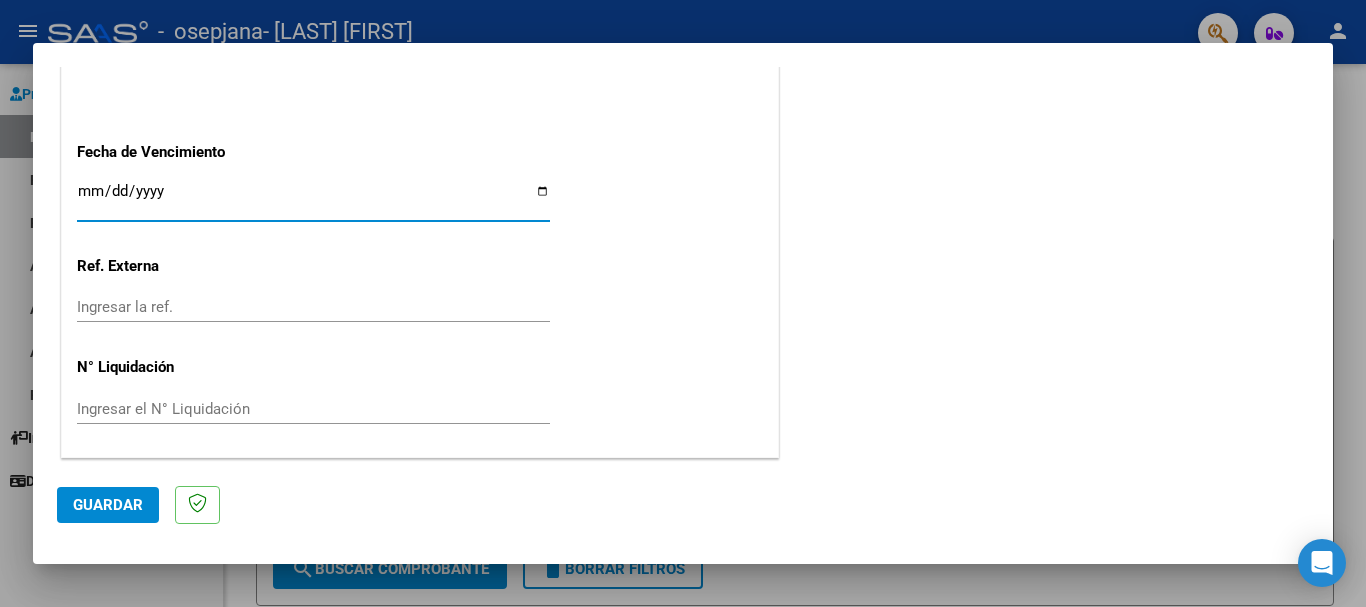 click on "Ingresar la fecha" at bounding box center [313, 199] 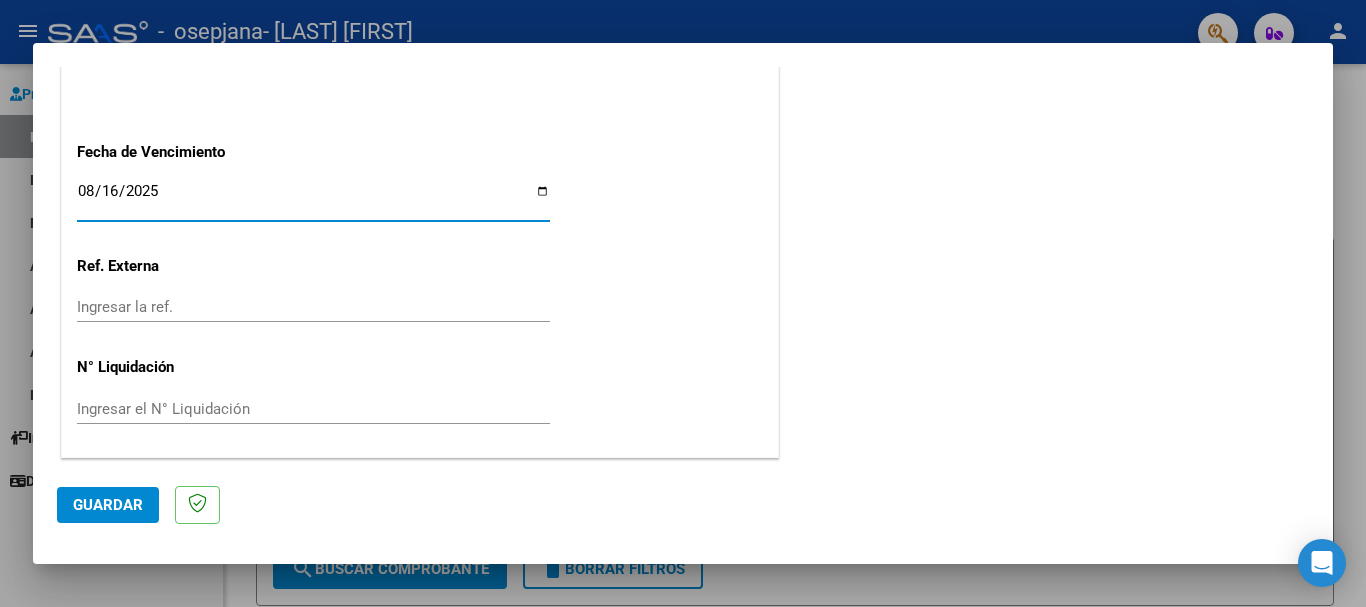 type on "2025-08-16" 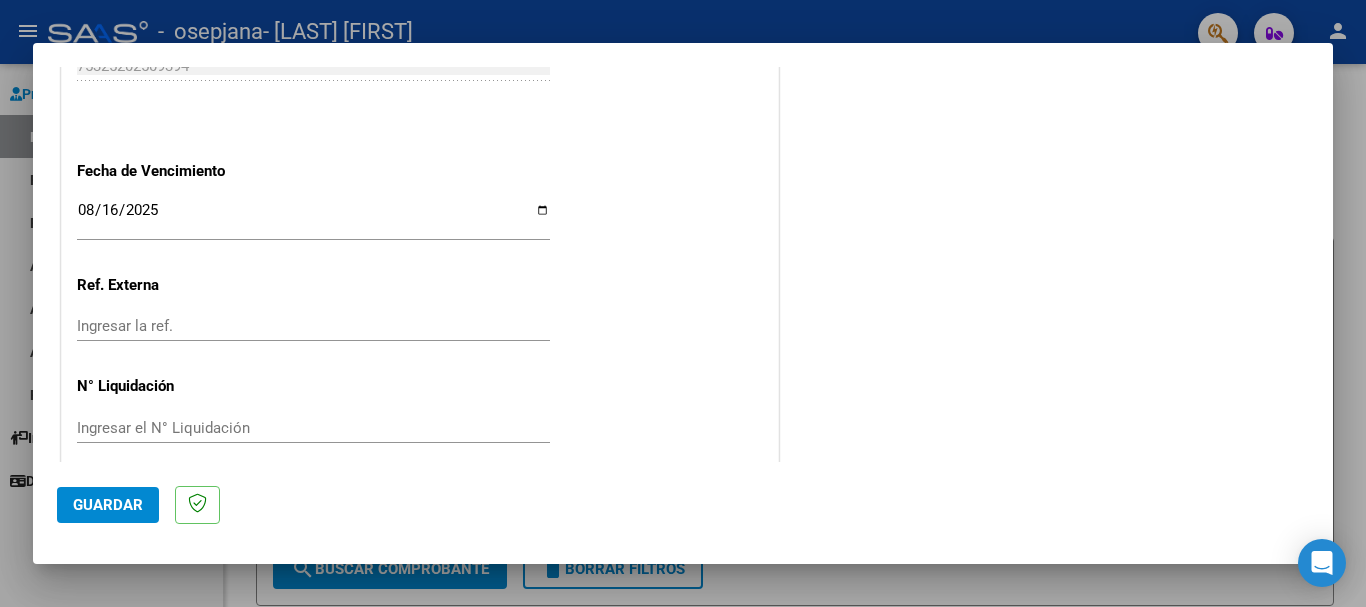 scroll, scrollTop: 1327, scrollLeft: 0, axis: vertical 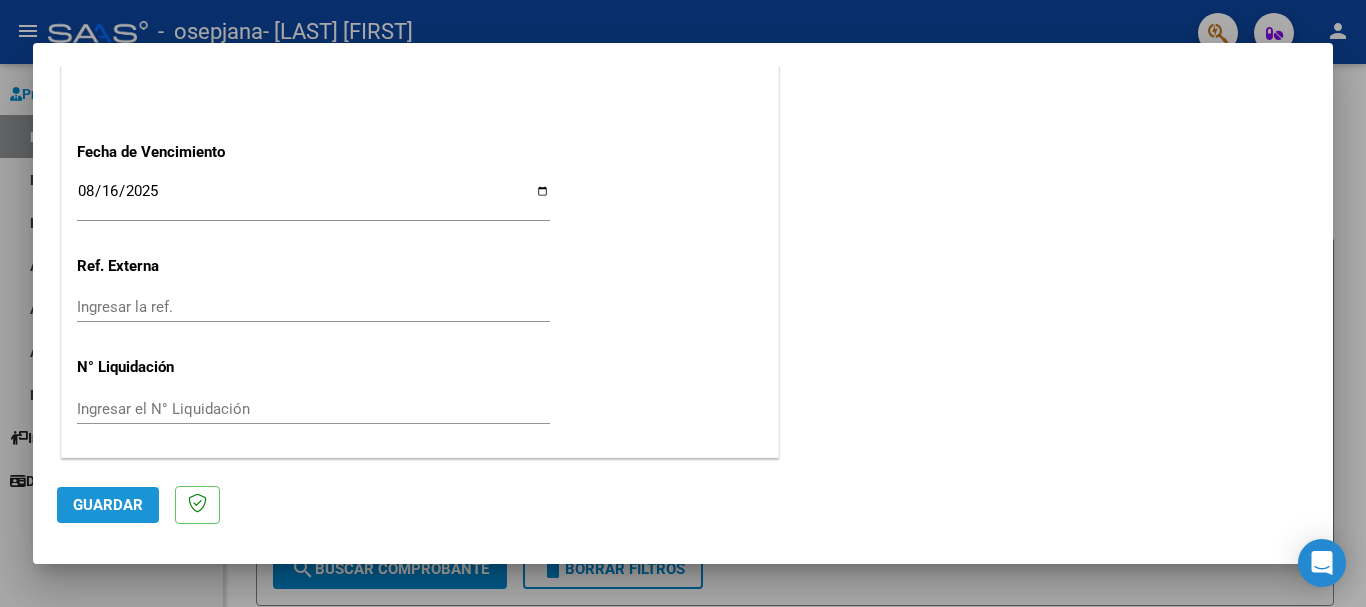 click on "Guardar" 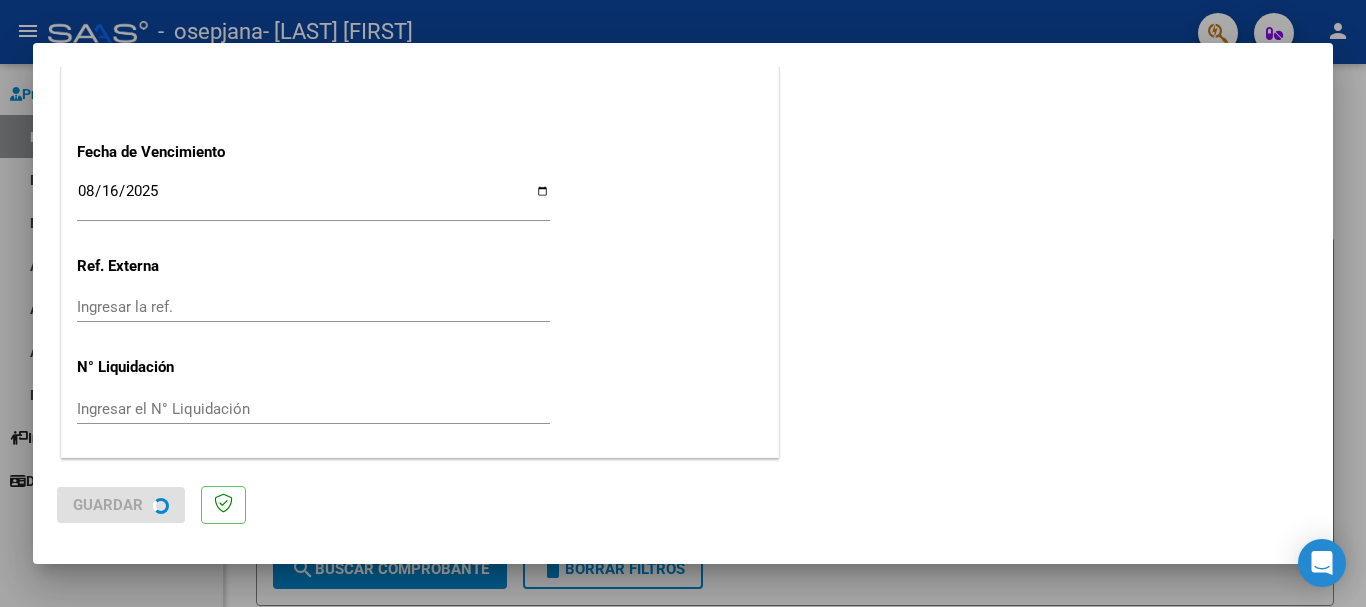 scroll, scrollTop: 0, scrollLeft: 0, axis: both 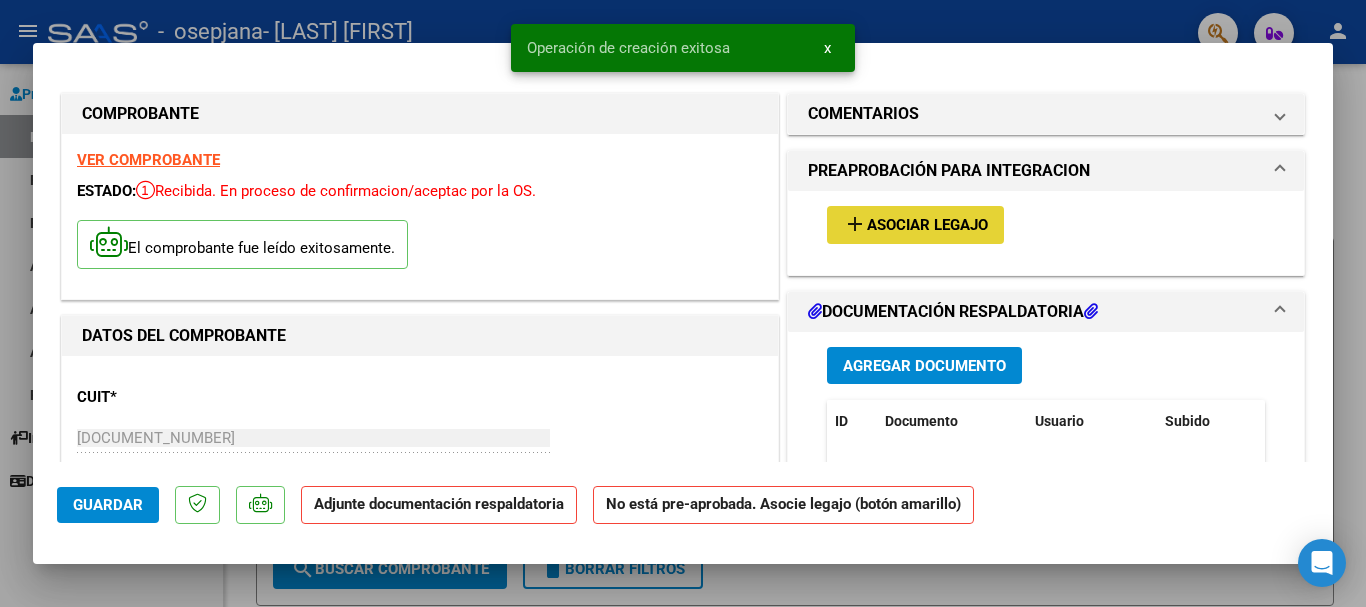 click on "add" at bounding box center (855, 224) 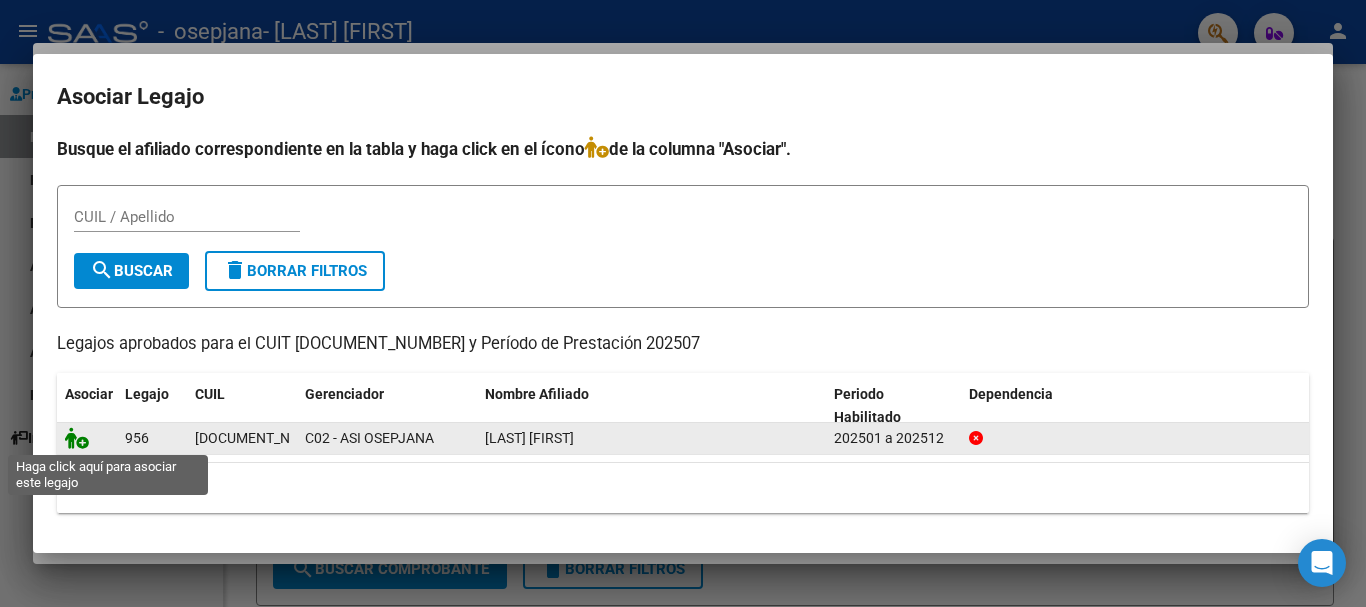 click 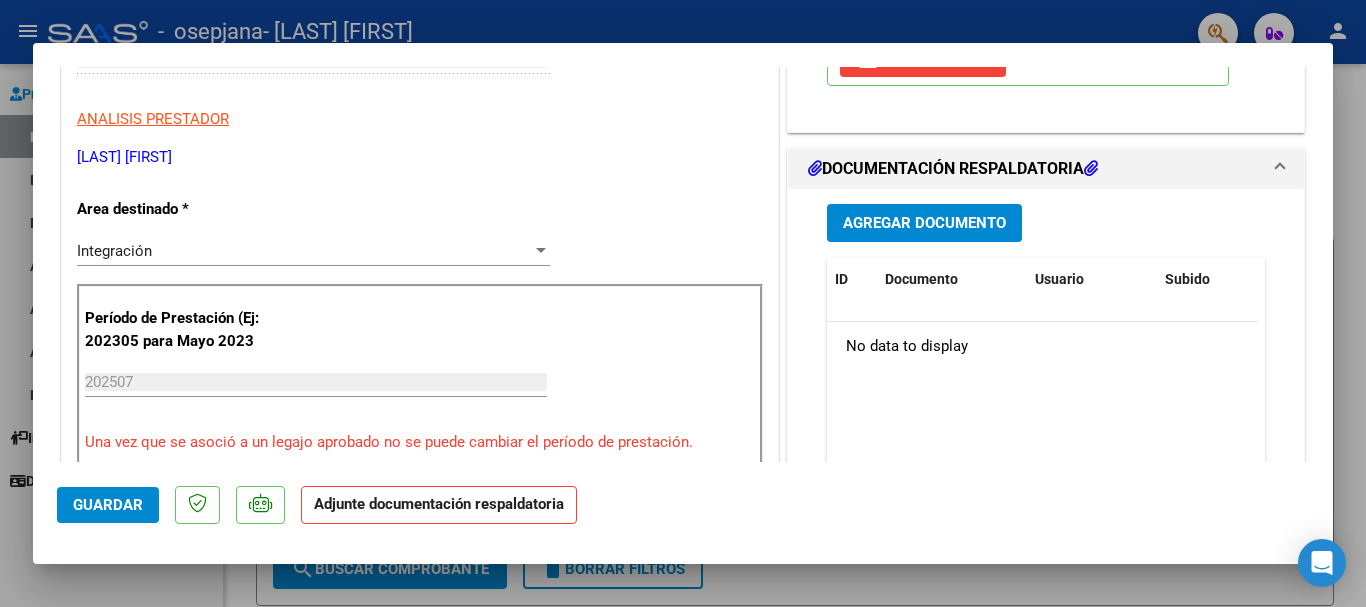 scroll, scrollTop: 384, scrollLeft: 0, axis: vertical 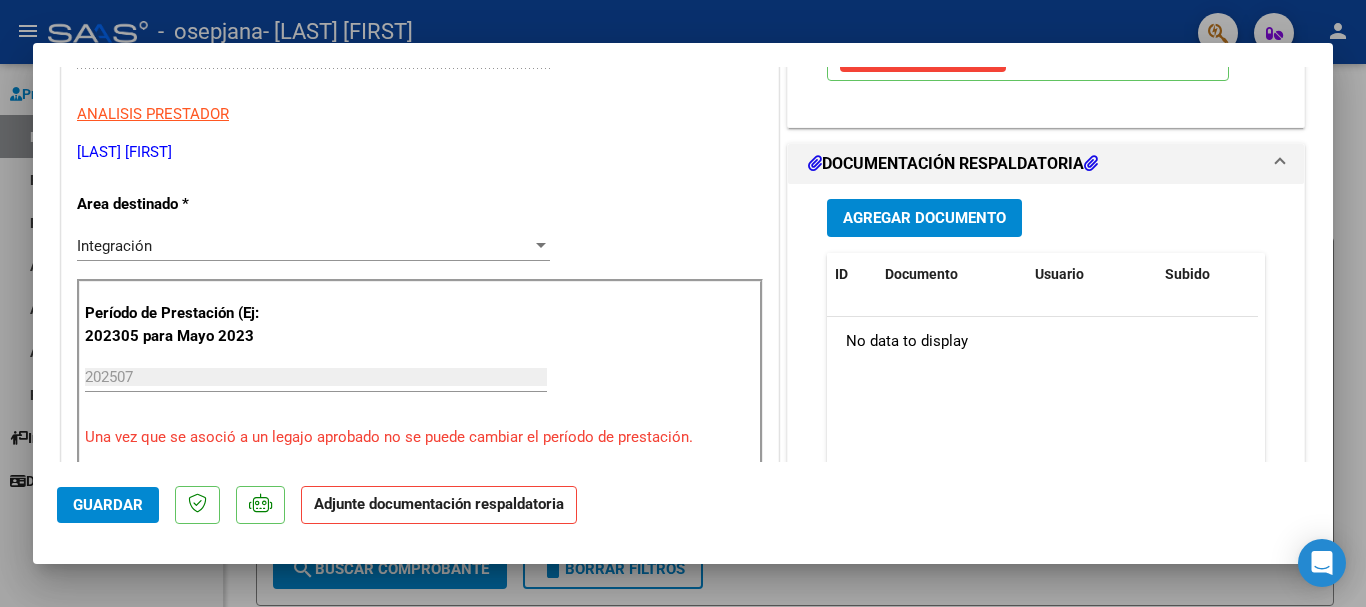 click on "Agregar Documento" at bounding box center [924, 217] 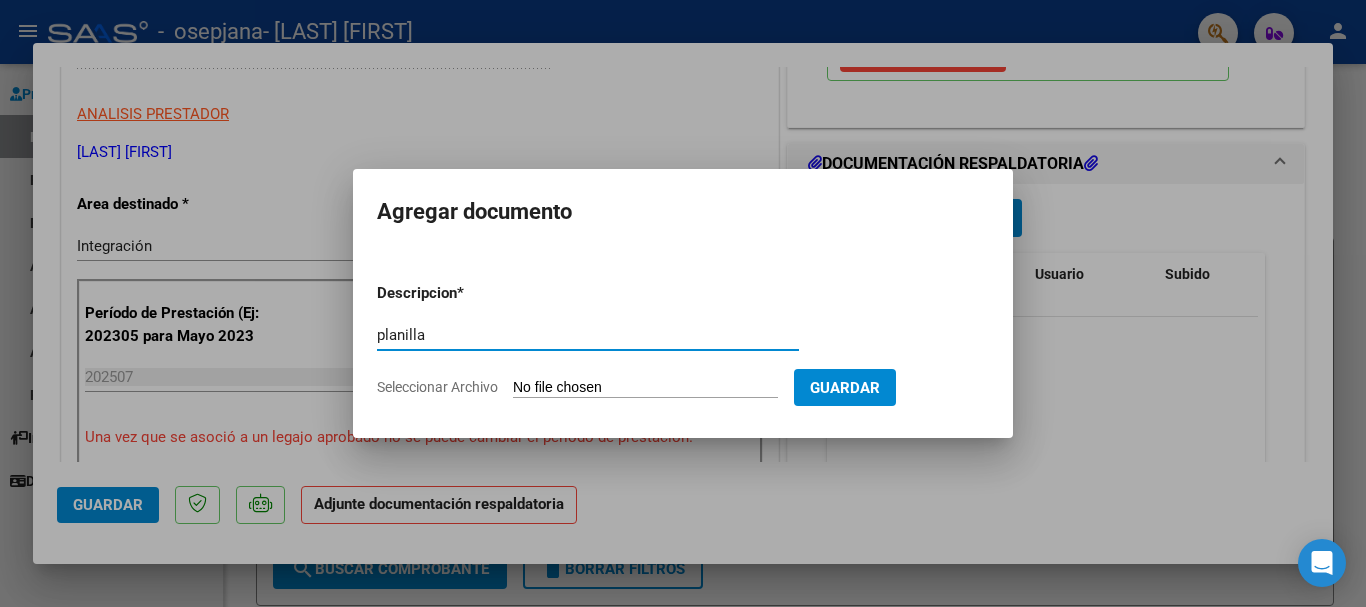 type on "planilla" 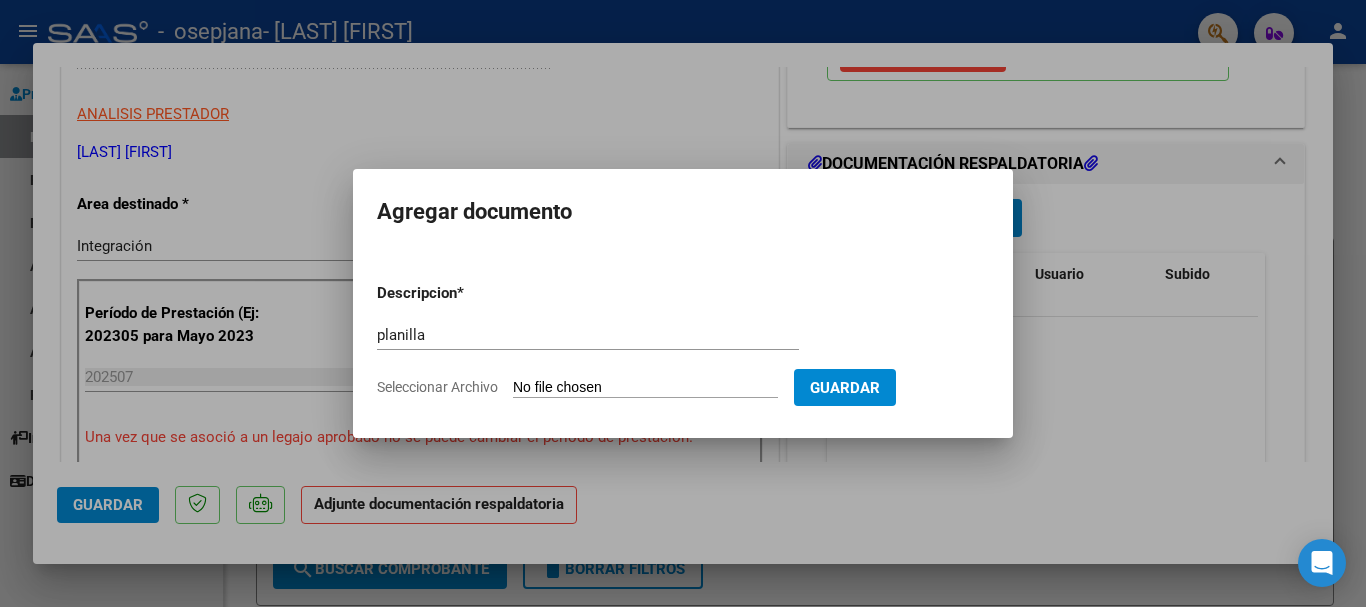 type on "C:\fakepath\planilla julio [LAST].pdf" 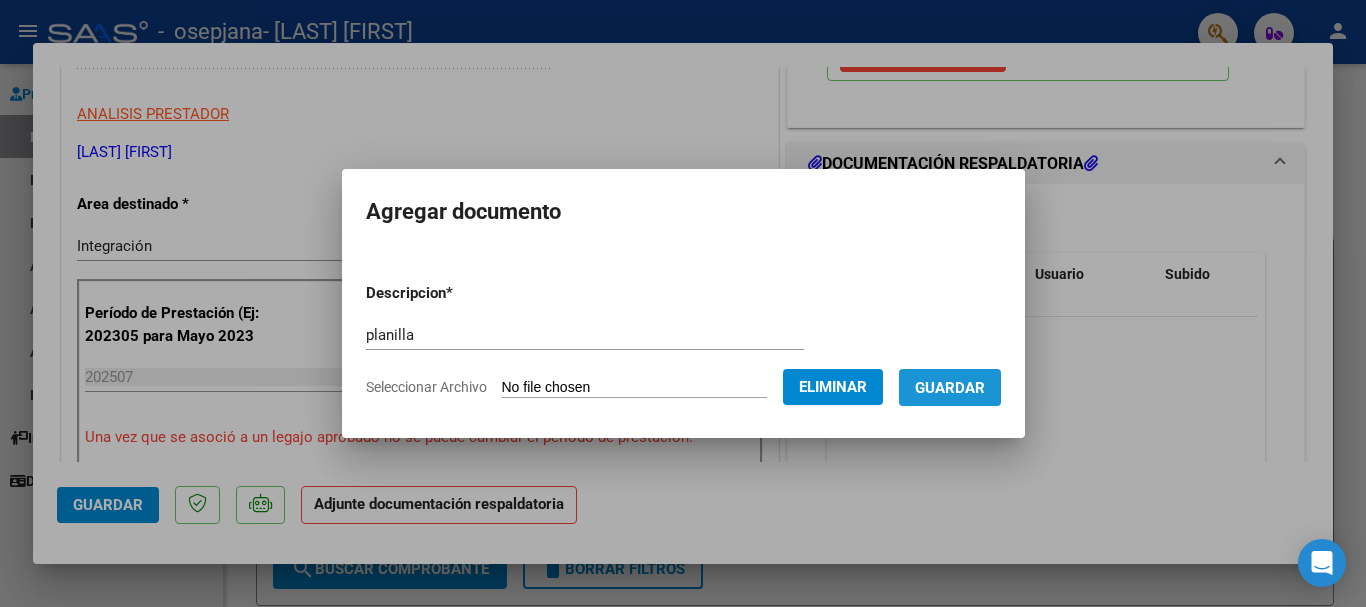 click on "Guardar" at bounding box center [950, 388] 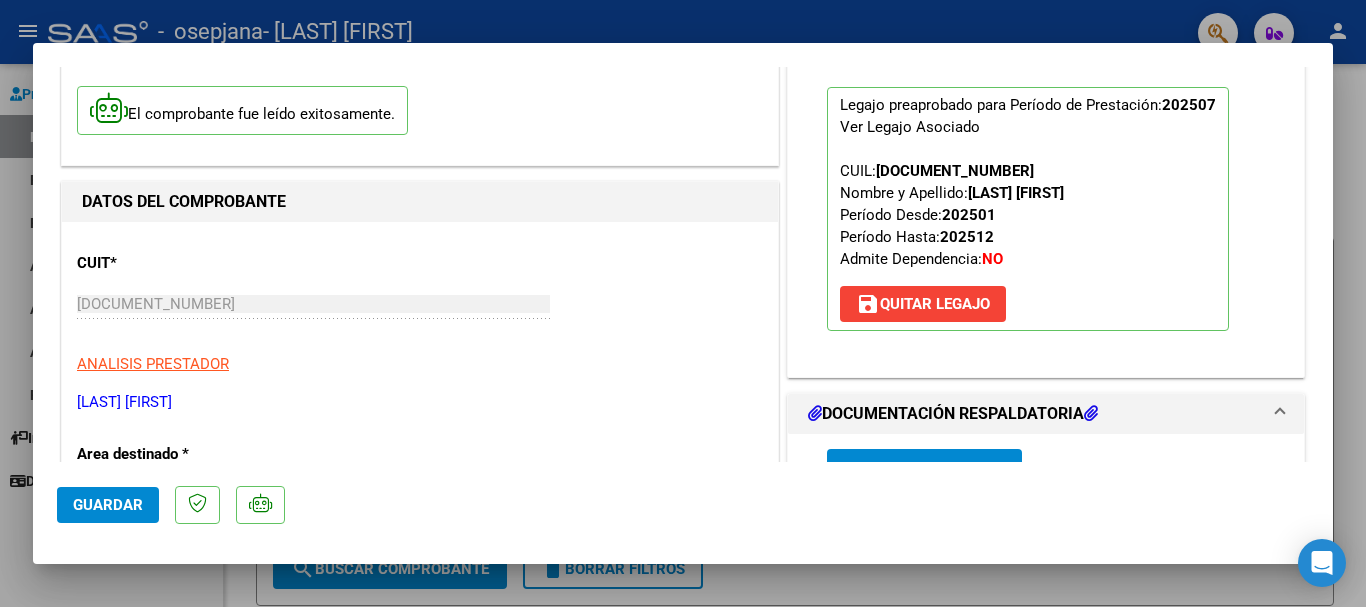 scroll, scrollTop: 0, scrollLeft: 0, axis: both 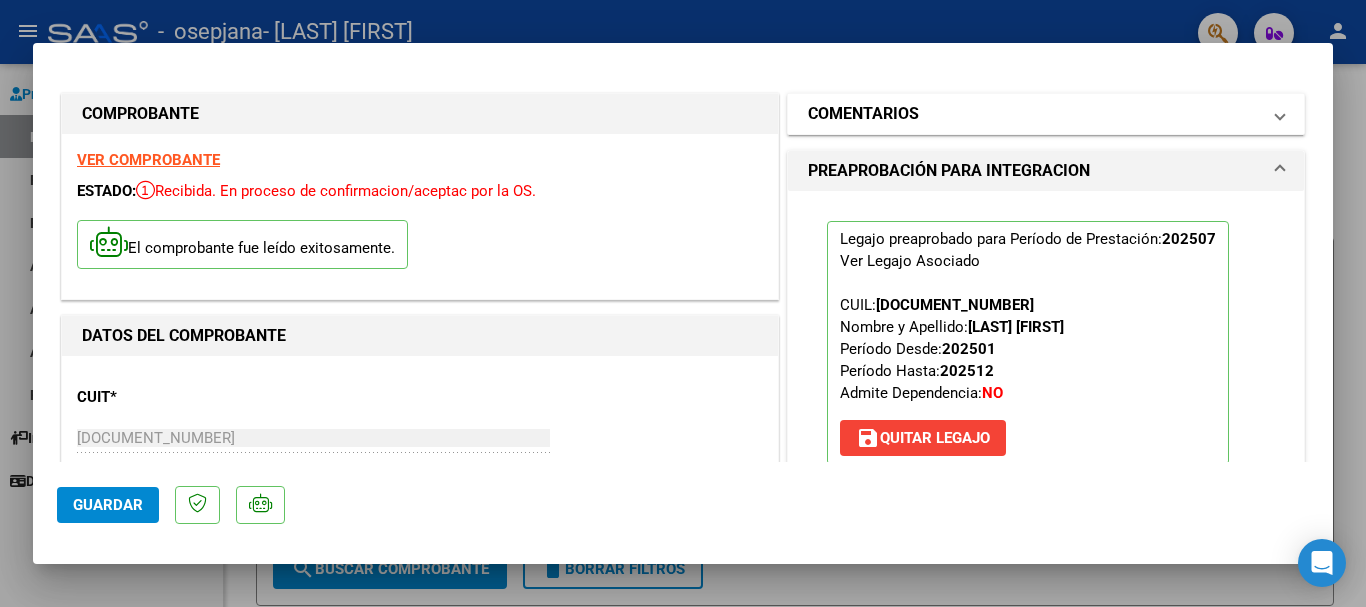 click at bounding box center [1280, 114] 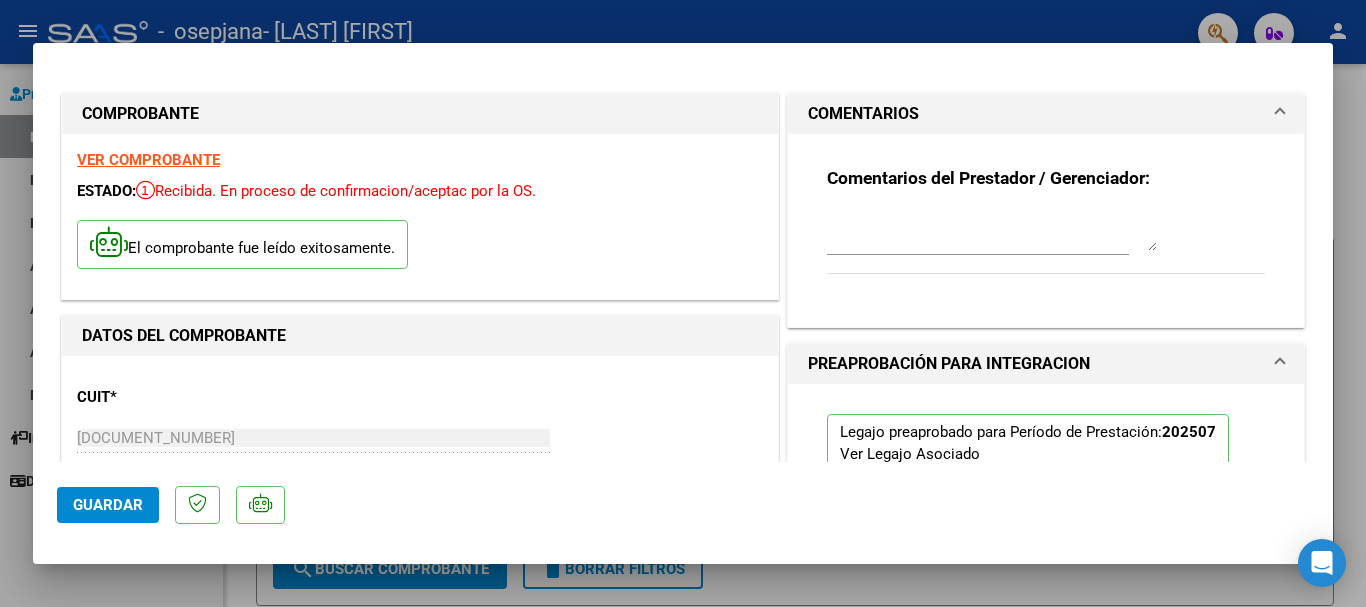 click at bounding box center (1280, 114) 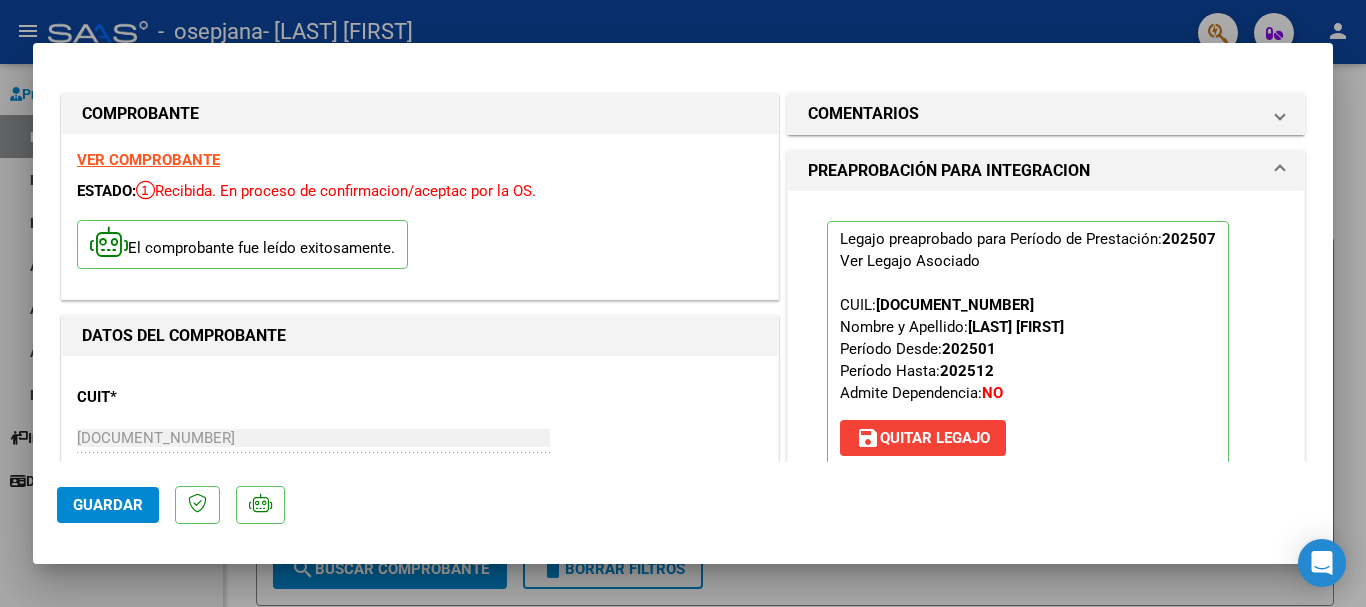 click on "Guardar" 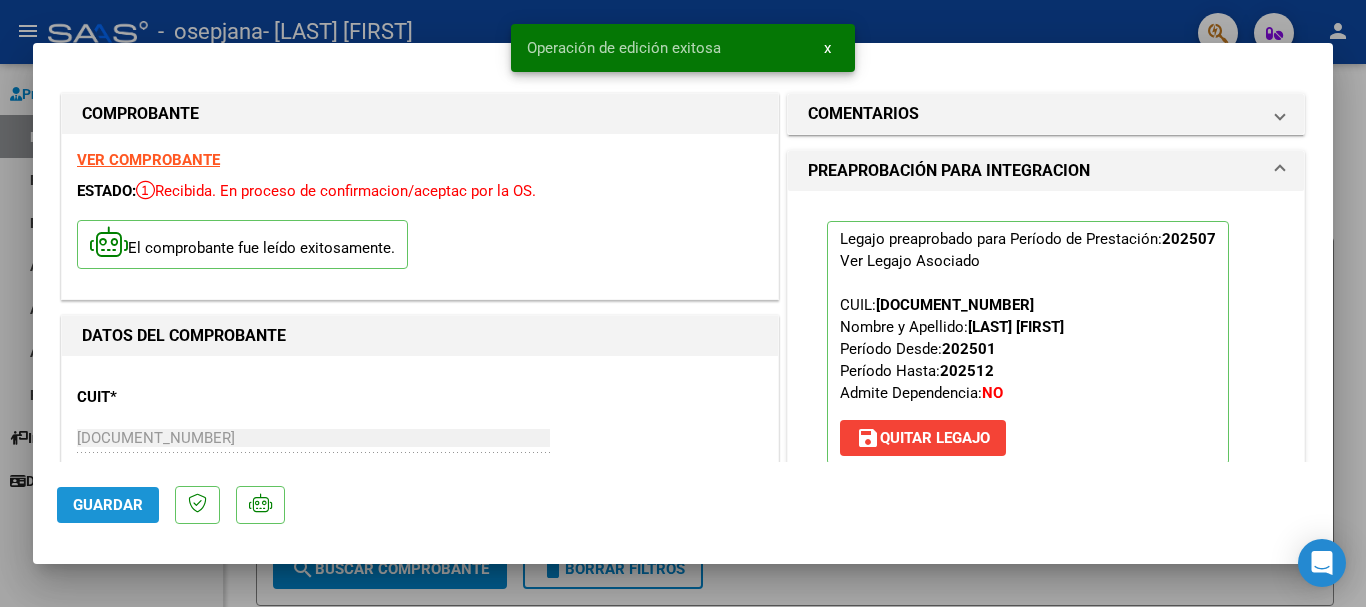 click on "Guardar" 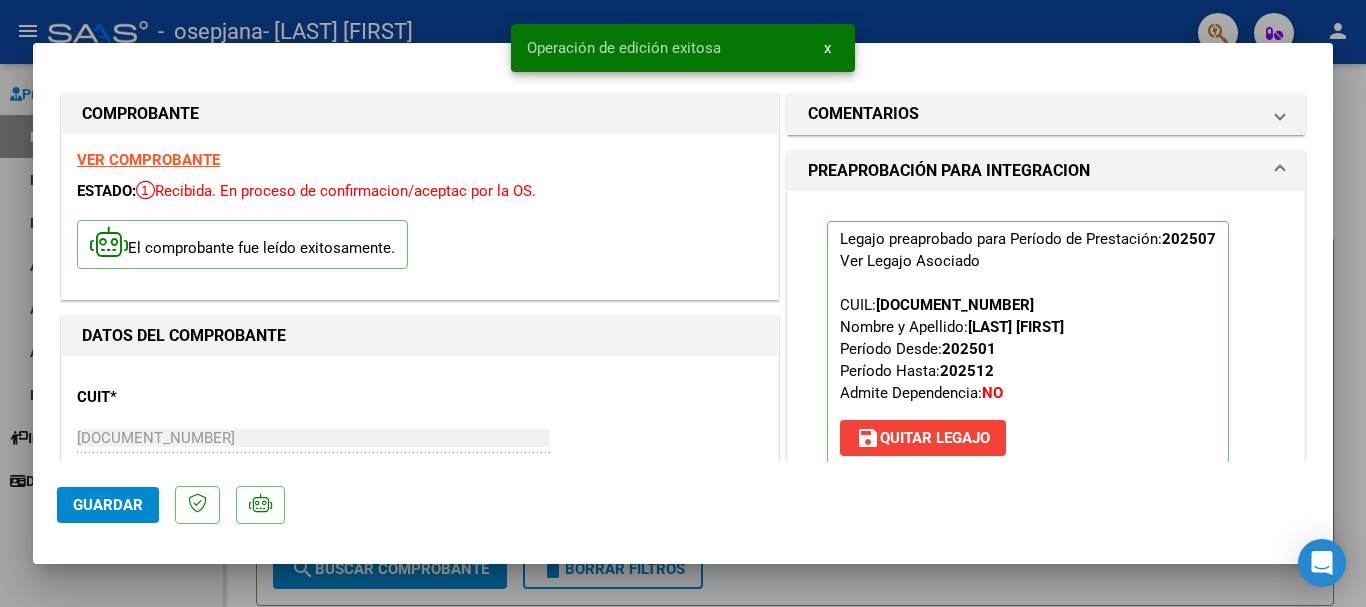 type 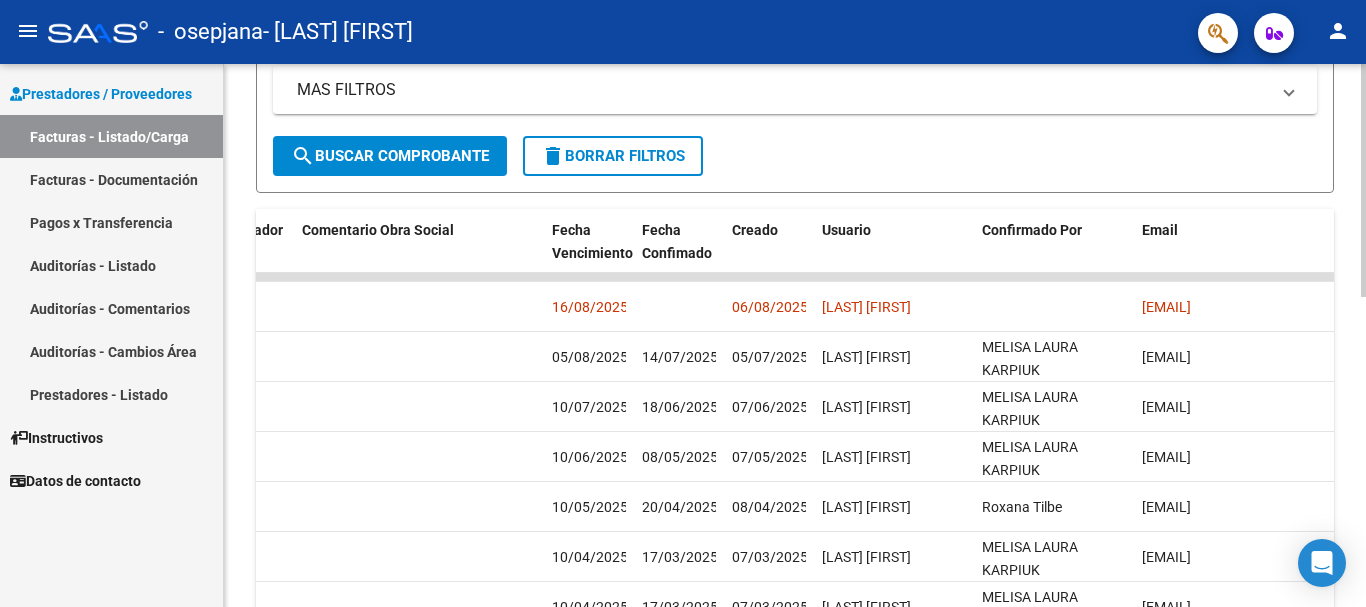 scroll, scrollTop: 418, scrollLeft: 0, axis: vertical 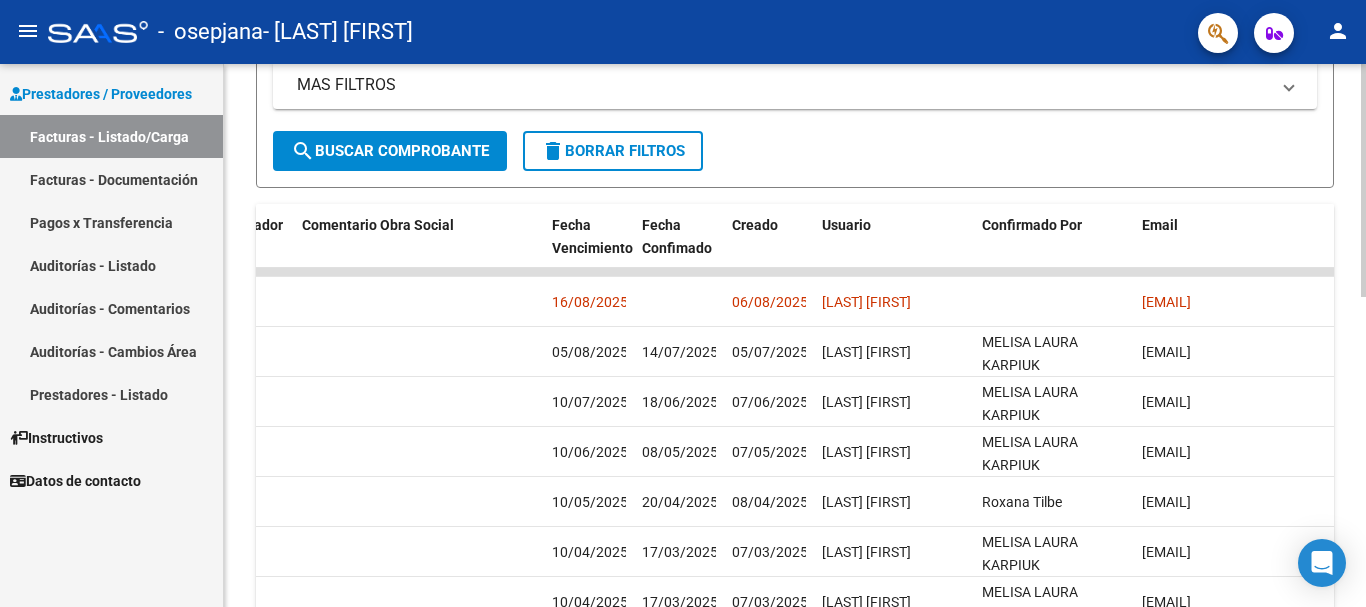 click 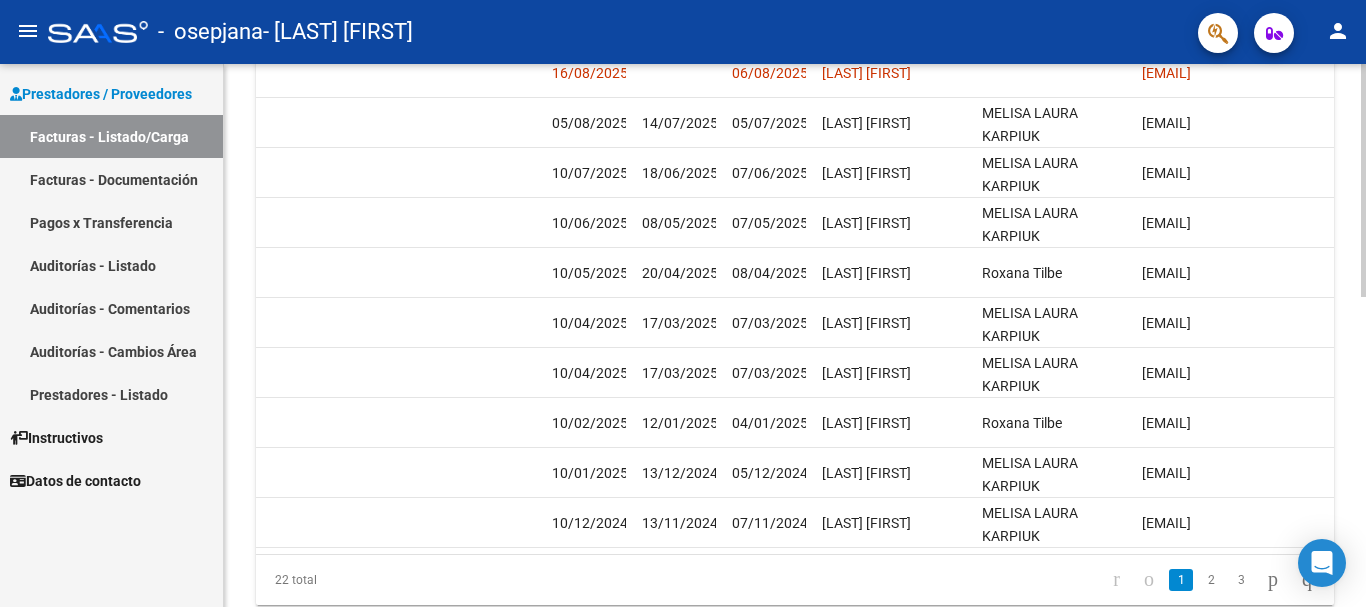 scroll, scrollTop: 644, scrollLeft: 0, axis: vertical 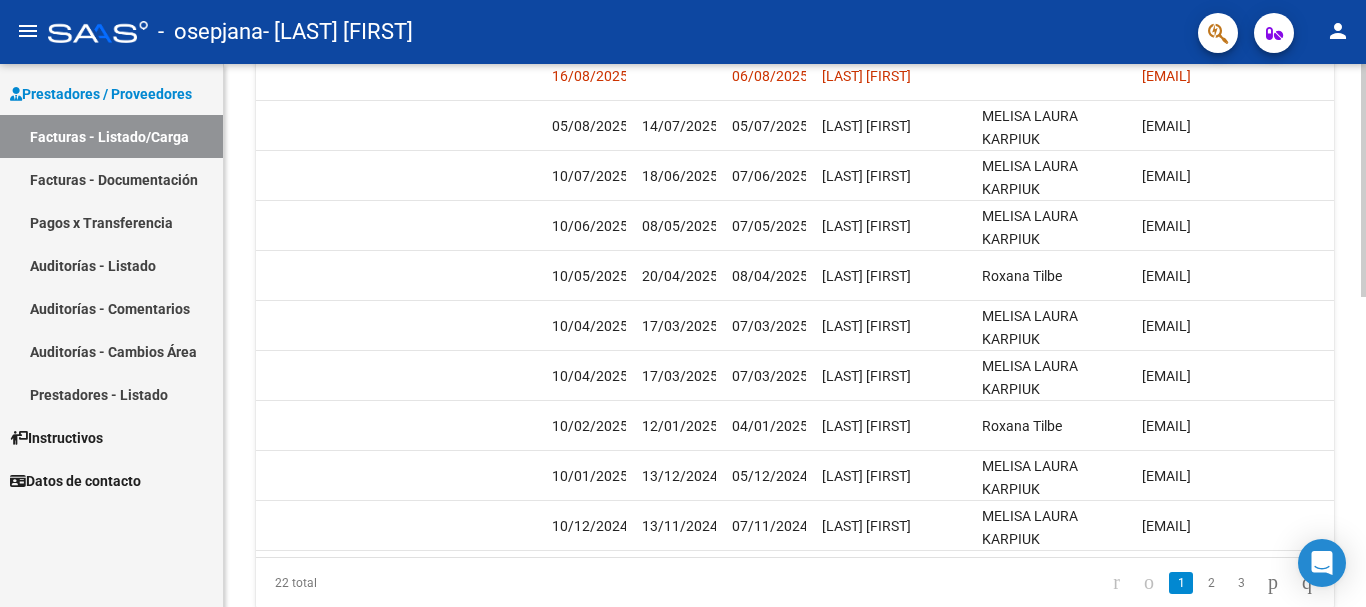 click on "Video tutorial   PRESTADORES -> Listado de CPBTs Emitidos por Prestadores / Proveedores (alt+q)   Cargar Comprobante
cloud_download  CSV  cloud_download  EXCEL  cloud_download  Estandar   Descarga Masiva
Filtros Id Area Area Todos Confirmado   Mostrar totalizadores   FILTROS DEL COMPROBANTE  Comprobante Tipo Comprobante Tipo Start date – End date Fec. Comprobante Desde / Hasta Días Emisión Desde(cant. días) Días Emisión Hasta(cant. días) CUIT / Razón Social Pto. Venta Nro. Comprobante Código SSS CAE Válido CAE Válido Todos Cargado Módulo Hosp. Todos Tiene facturacion Apócrifa Hospital Refes  FILTROS DE INTEGRACION  Período De Prestación Campos del Archivo de Rendición Devuelto x SSS (dr_envio) Todos Rendido x SSS (dr_envio) Tipo de Registro Tipo de Registro Período Presentación Período Presentación Campos del Legajo Asociado (preaprobación) Afiliado Legajo (cuil/nombre) Todos Solo facturas preaprobadas  MAS FILTROS  Todos Con Doc. Respaldatoria Todos Con Trazabilidad Todos – – 0" 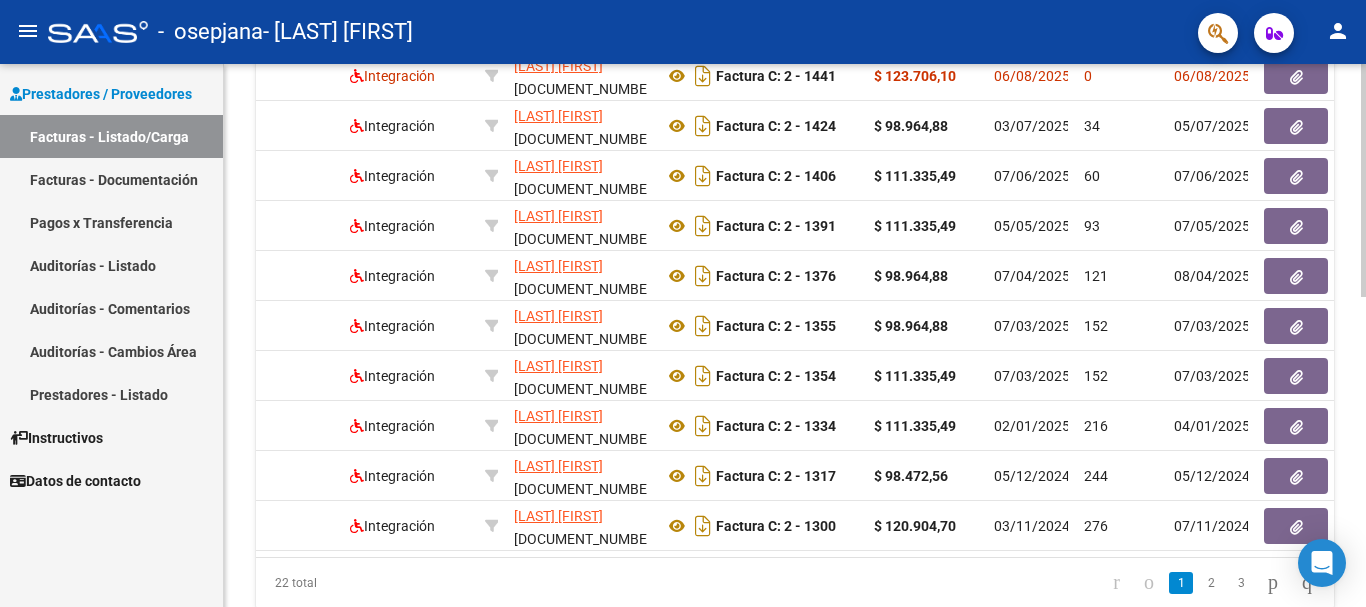 scroll, scrollTop: 0, scrollLeft: 299, axis: horizontal 